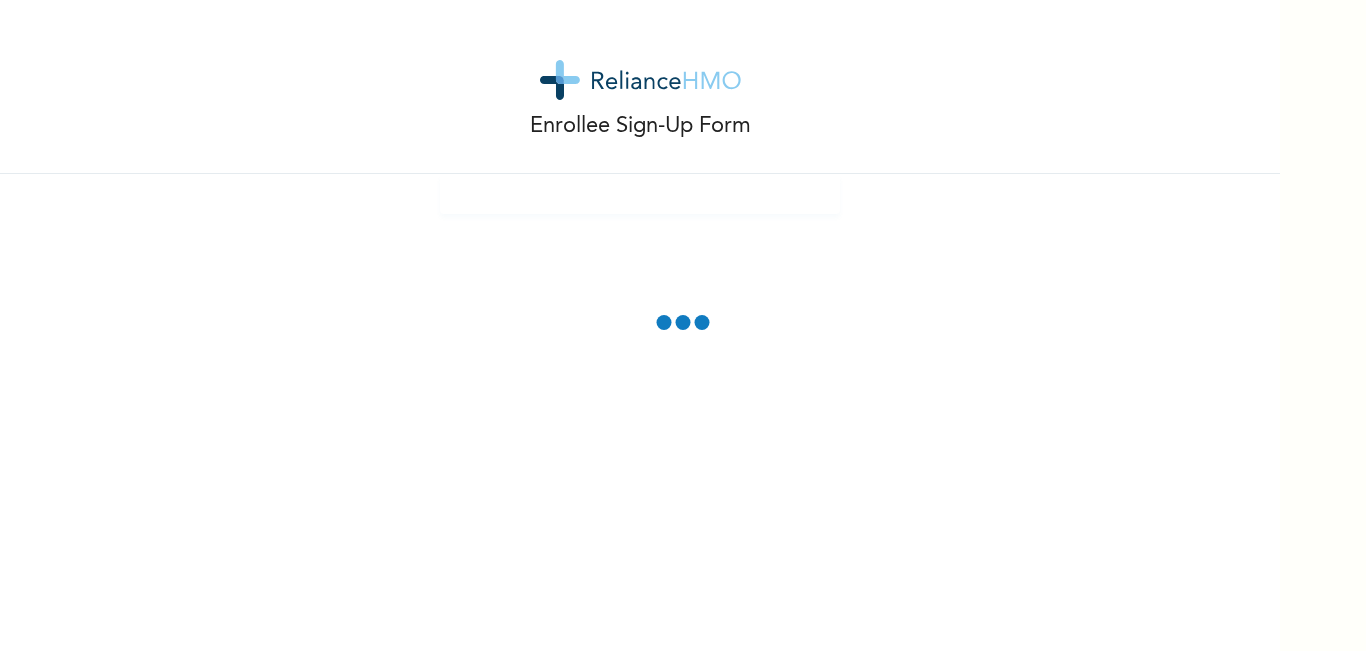 scroll, scrollTop: 0, scrollLeft: 0, axis: both 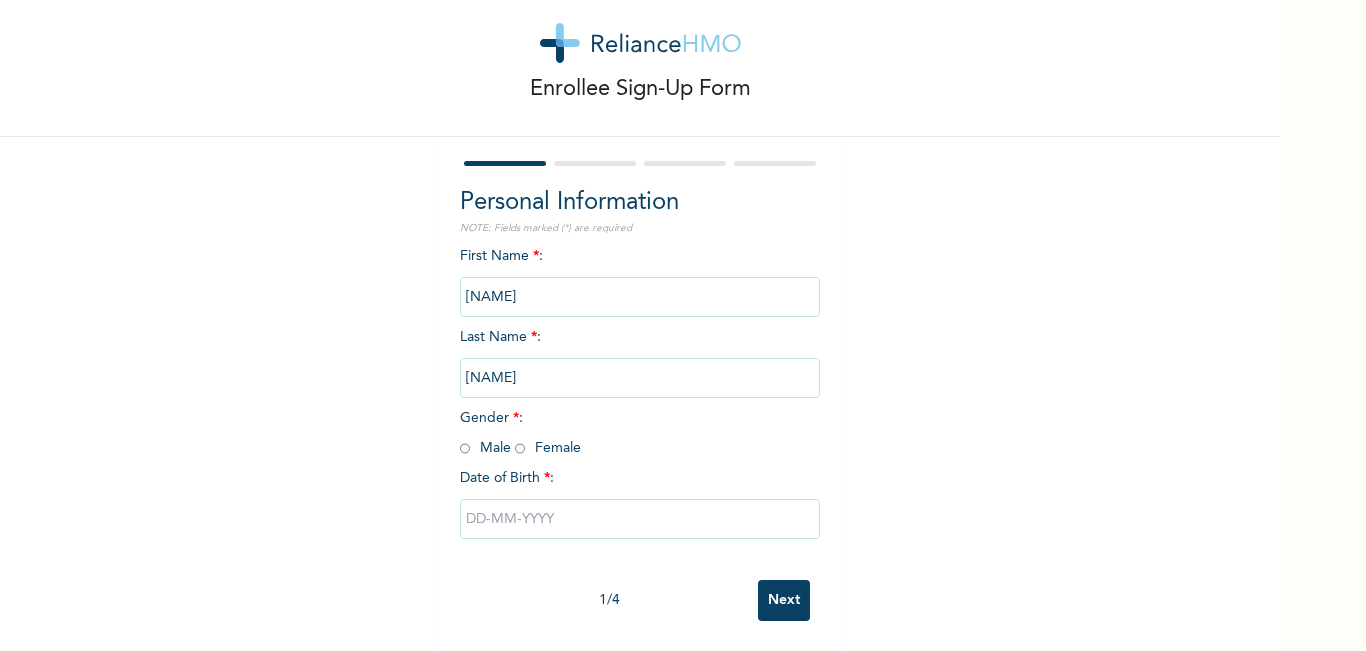 click at bounding box center [465, 448] 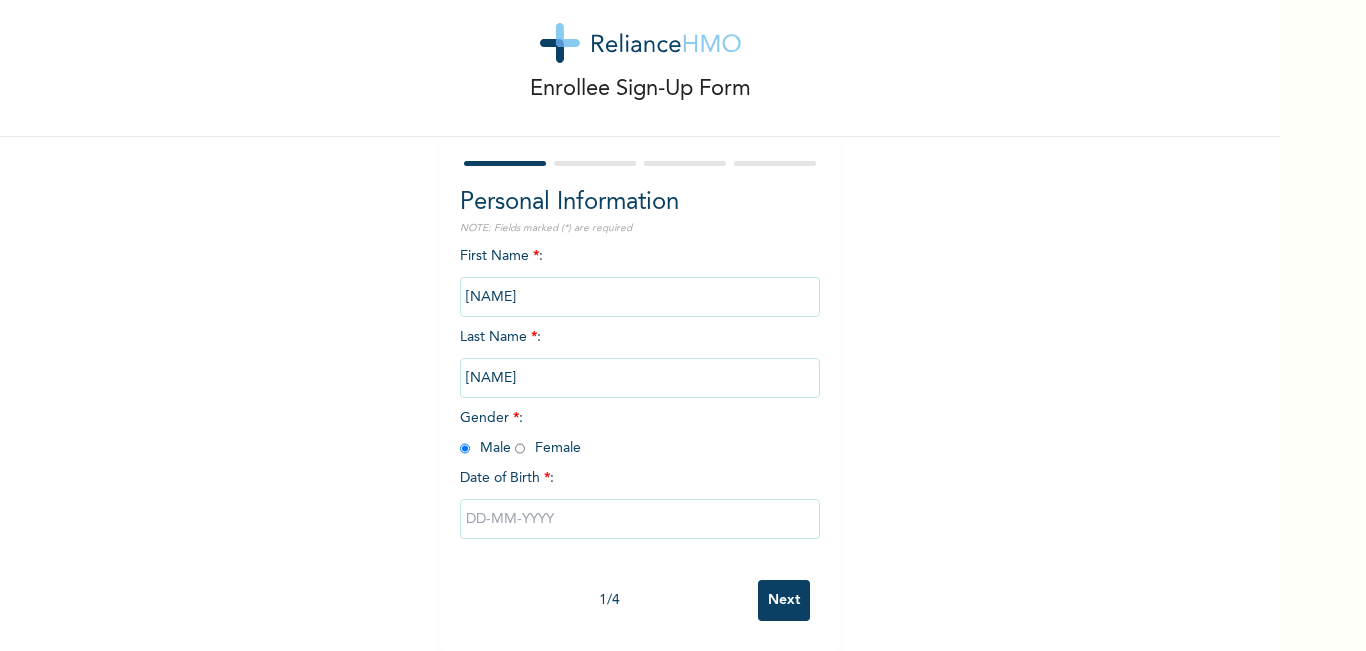radio on "true" 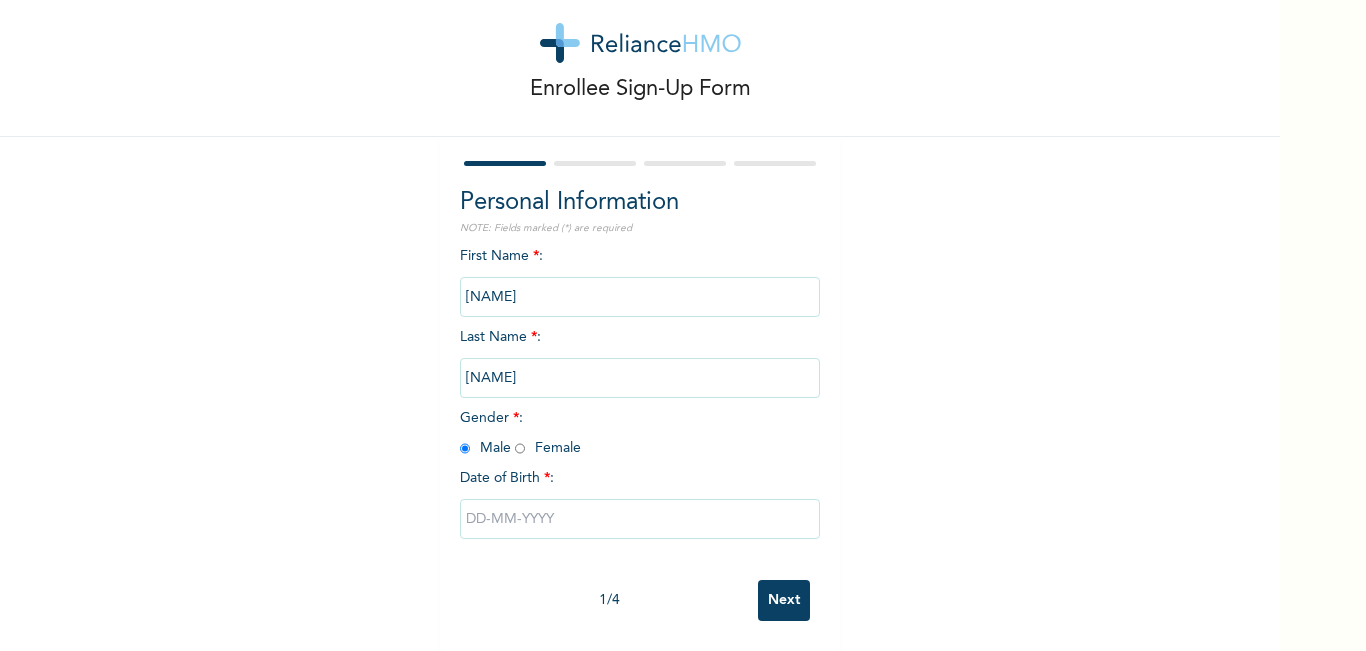 click at bounding box center (640, 519) 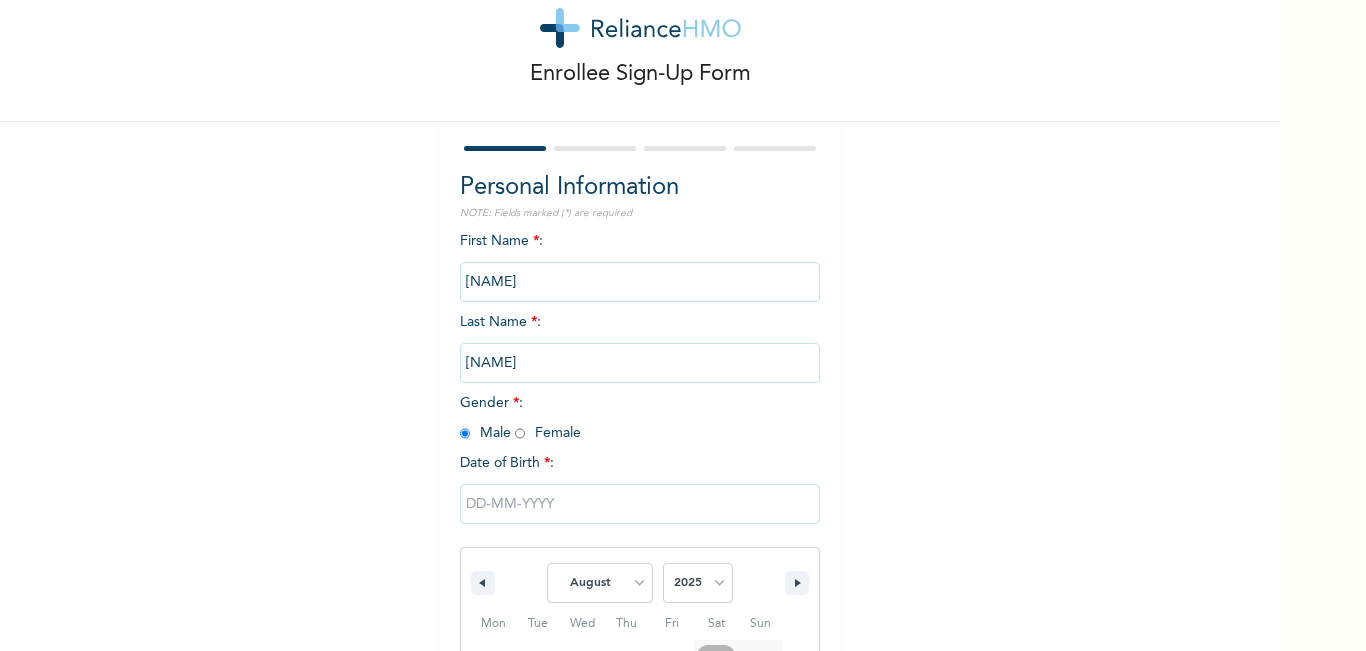 scroll, scrollTop: 258, scrollLeft: 0, axis: vertical 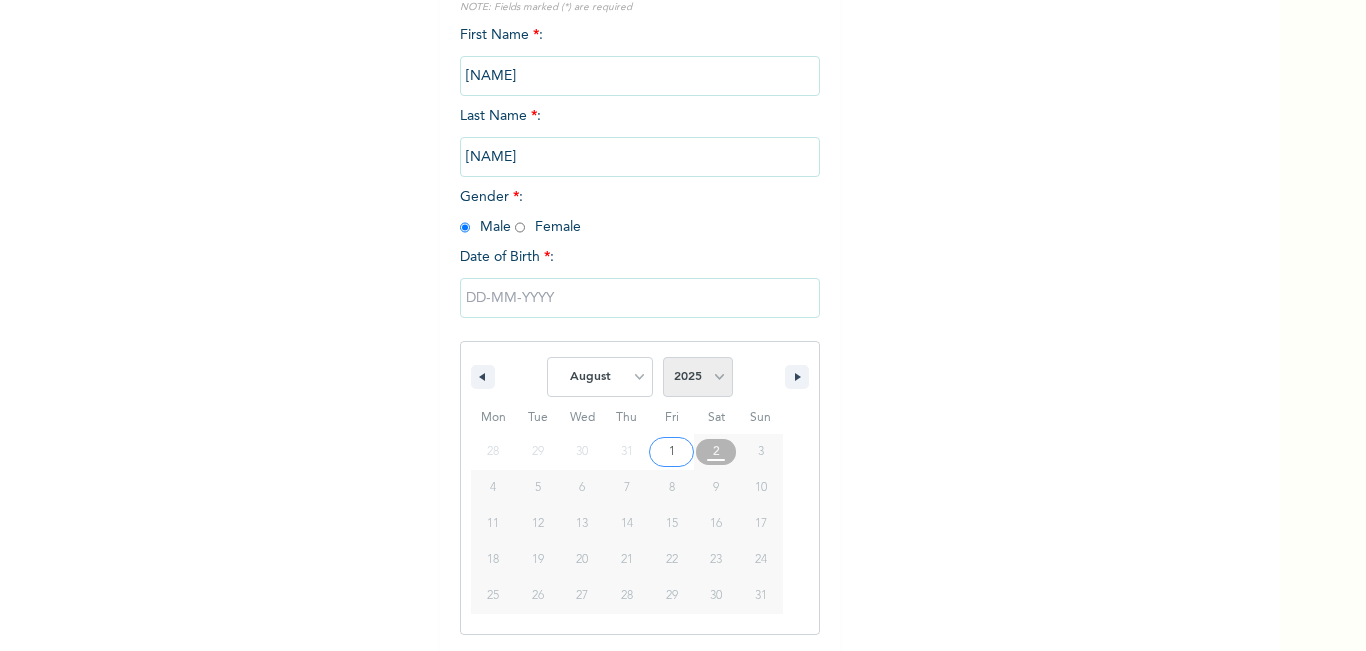click on "2025 2024 2023 2022 2021 2020 2019 2018 2017 2016 2015 2014 2013 2012 2011 2010 2009 2008 2007 2006 2005 2004 2003 2002 2001 2000 1999 1998 1997 1996 1995 1994 1993 1992 1991 1990 1989 1988 1987 1986 1985 1984 1983 1982 1981 1980 1979 1978 1977 1976 1975 1974 1973 1972 1971 1970 1969 1968 1967 1966 1965 1964 1963 1962 1961 1960" at bounding box center [698, 377] 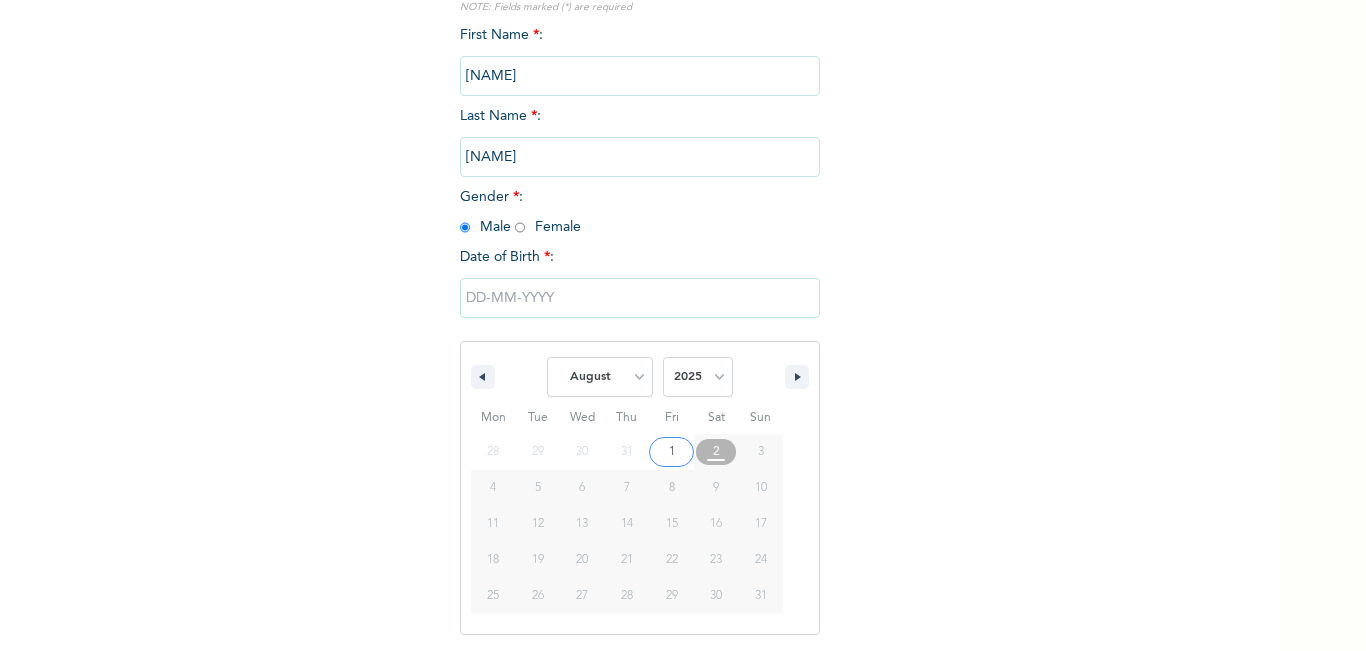 select on "1988" 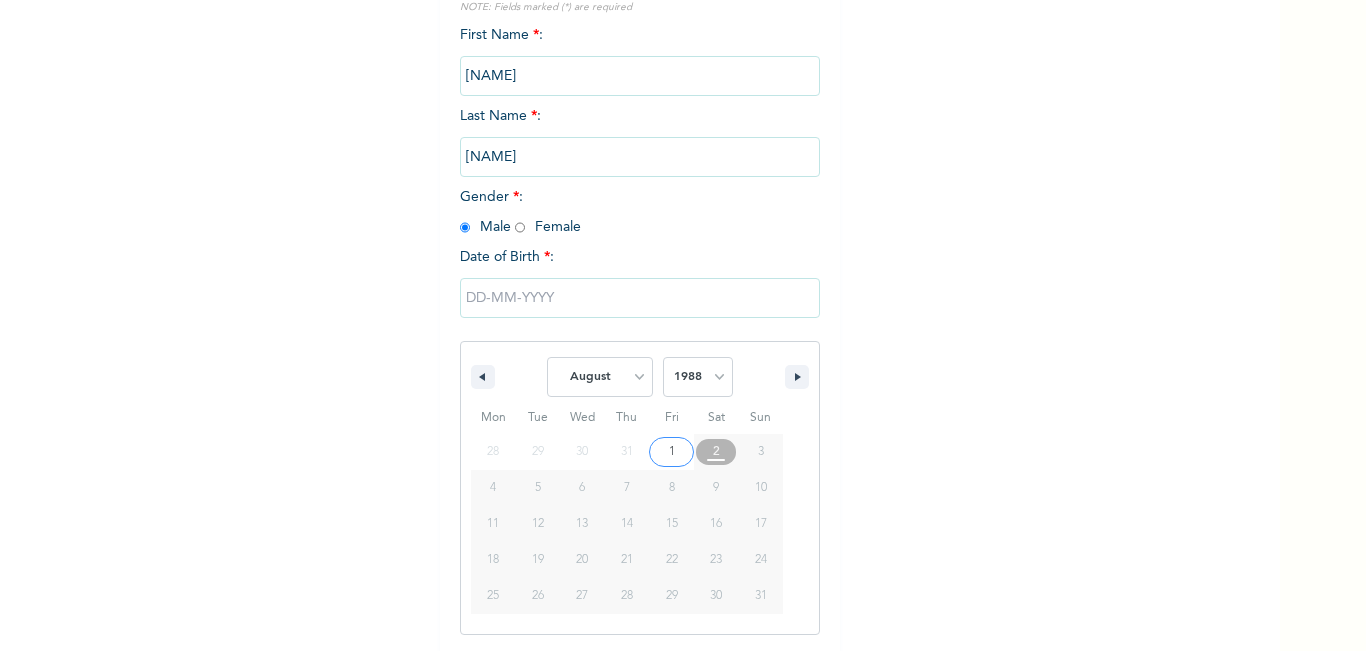click on "2025 2024 2023 2022 2021 2020 2019 2018 2017 2016 2015 2014 2013 2012 2011 2010 2009 2008 2007 2006 2005 2004 2003 2002 2001 2000 1999 1998 1997 1996 1995 1994 1993 1992 1991 1990 1989 1988 1987 1986 1985 1984 1983 1982 1981 1980 1979 1978 1977 1976 1975 1974 1973 1972 1971 1970 1969 1968 1967 1966 1965 1964 1963 1962 1961 1960" at bounding box center (698, 377) 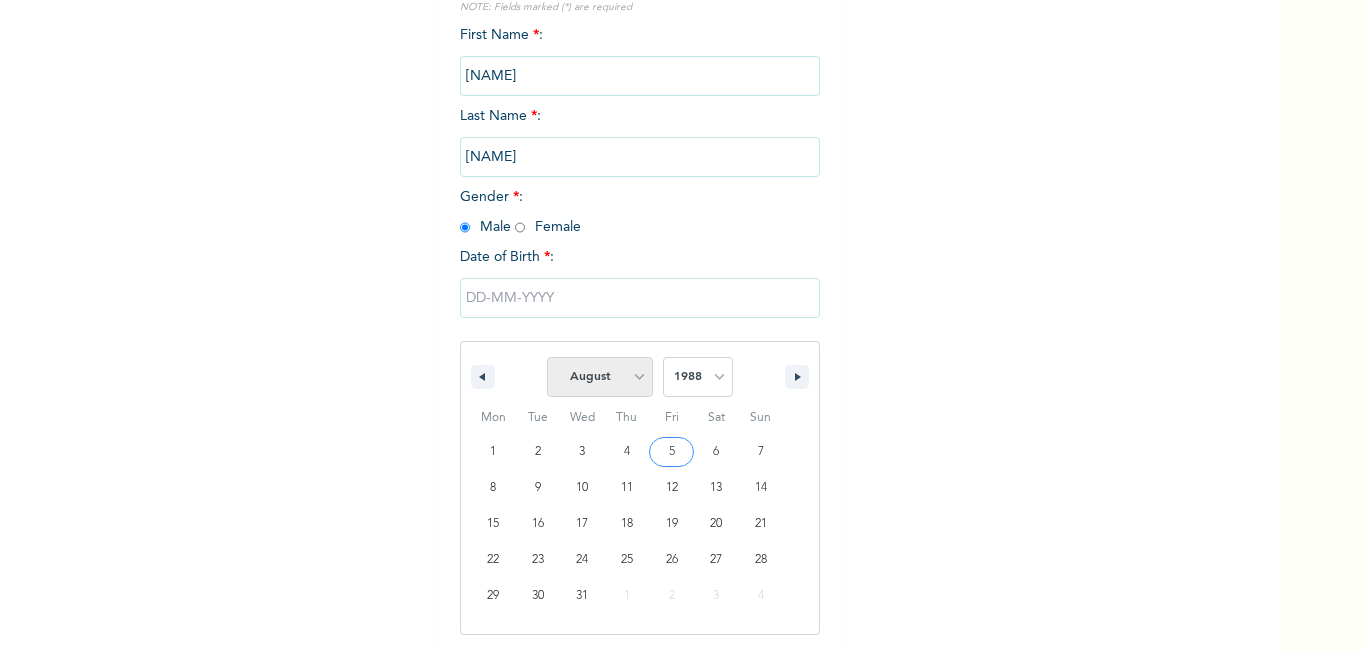 click on "January February March April May June July August September October November December" at bounding box center [600, 377] 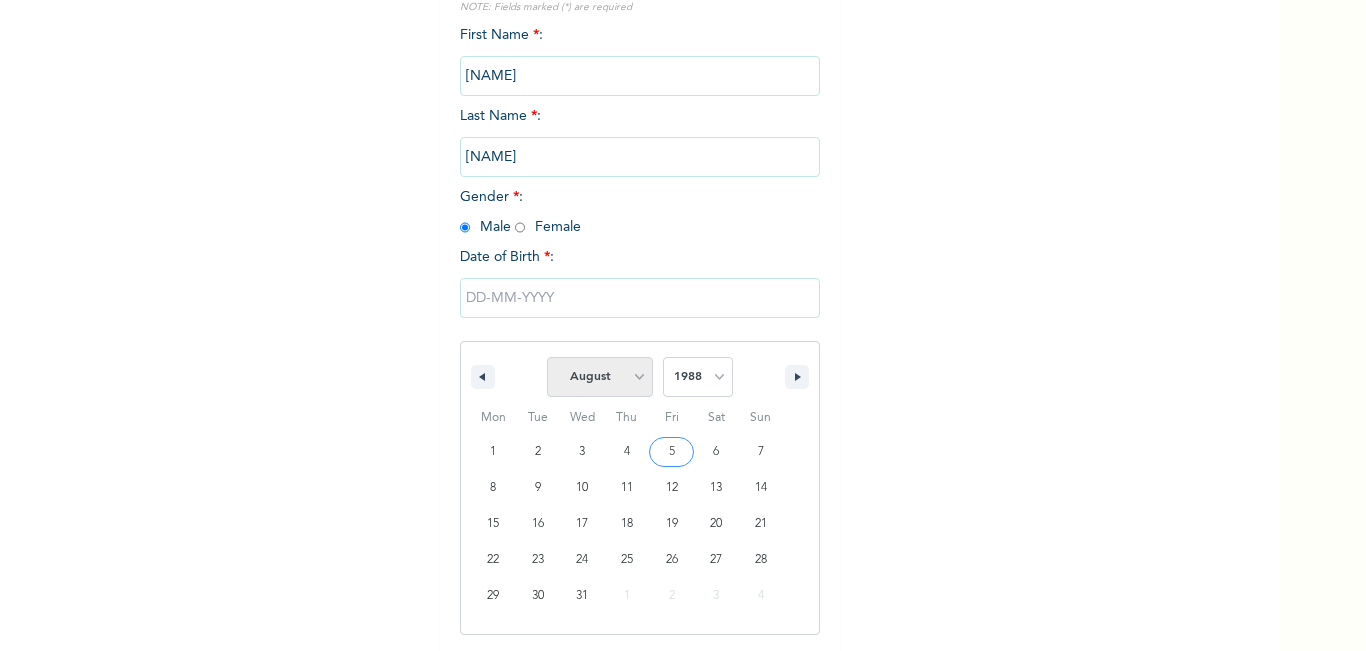 select on "1" 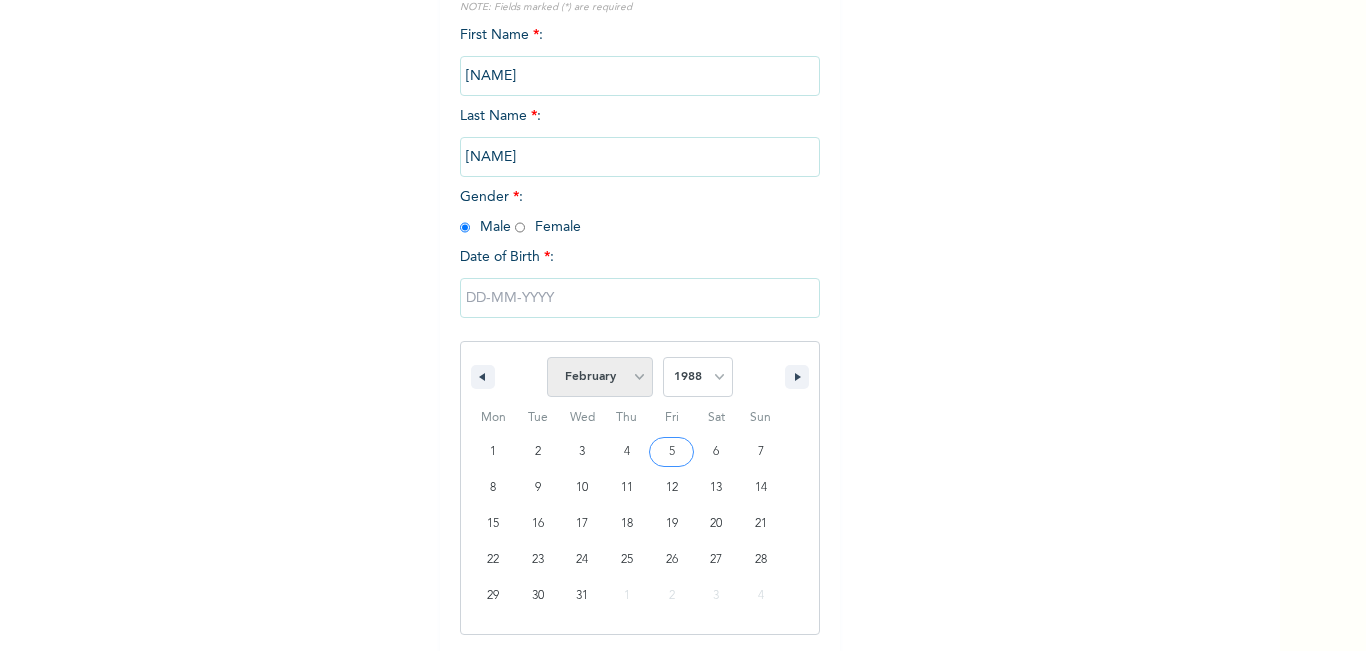 click on "January February March April May June July August September October November December" at bounding box center (600, 377) 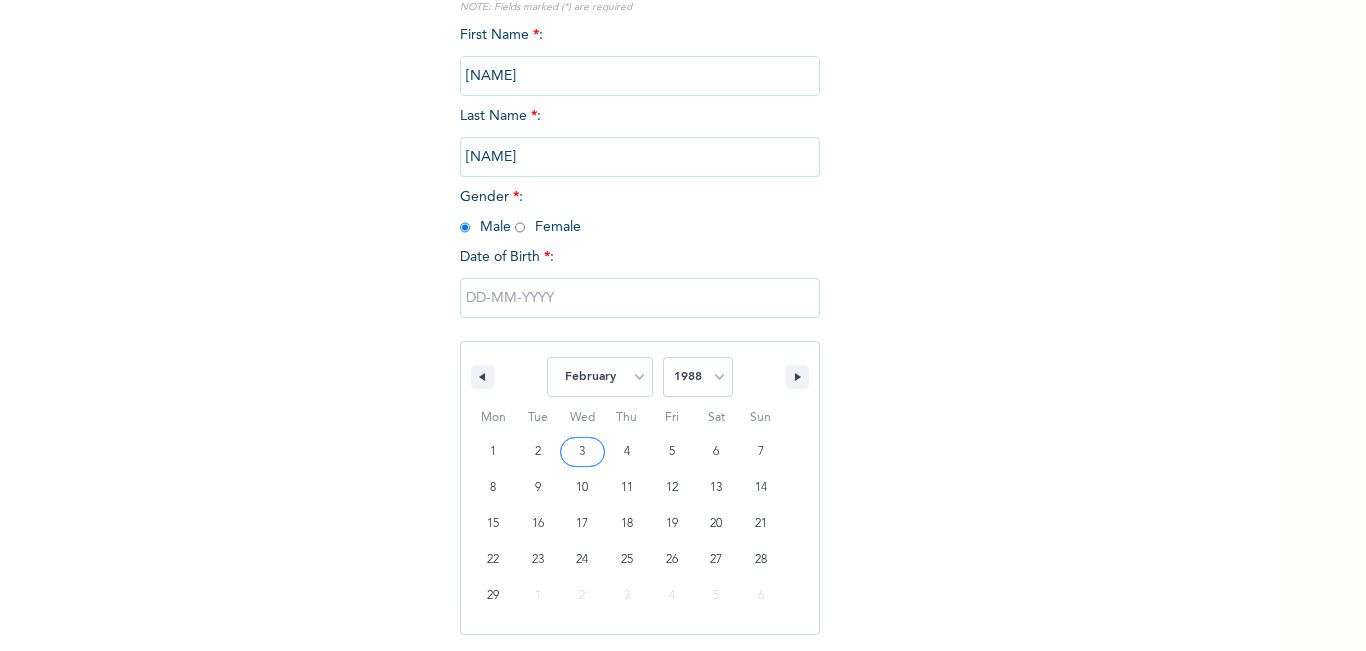 type on "[DATE]" 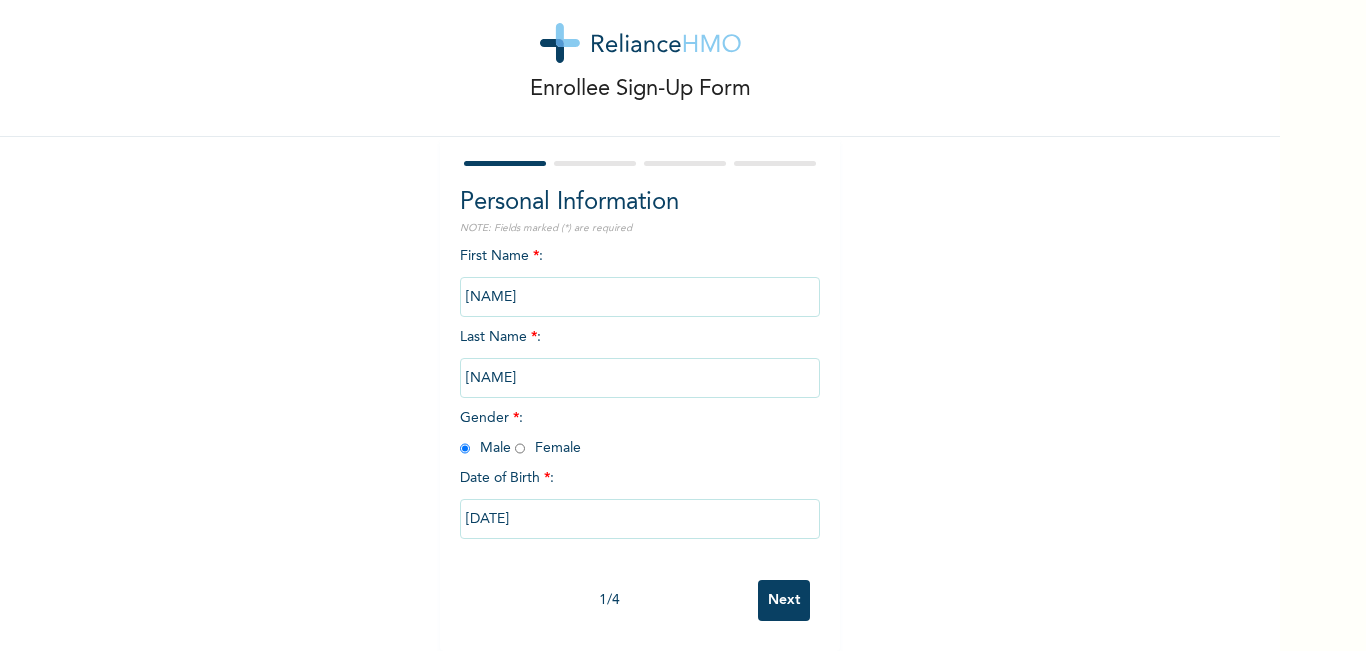 scroll, scrollTop: 52, scrollLeft: 0, axis: vertical 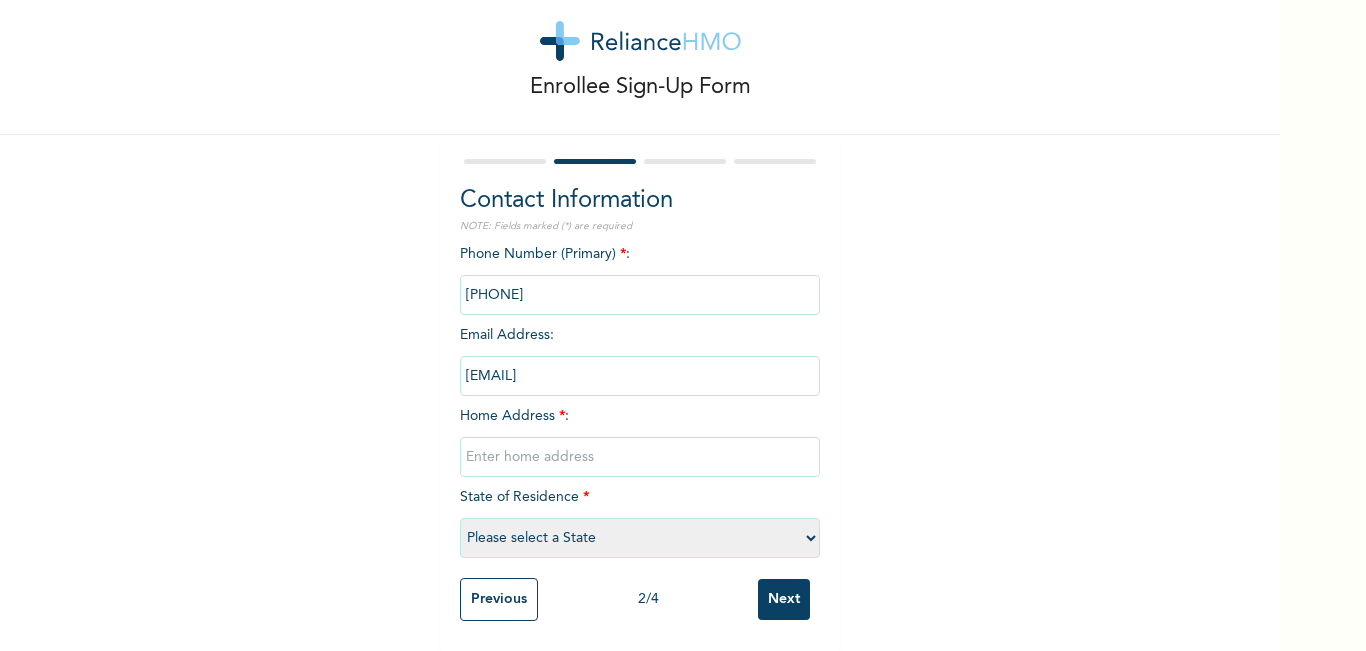 click at bounding box center (640, 457) 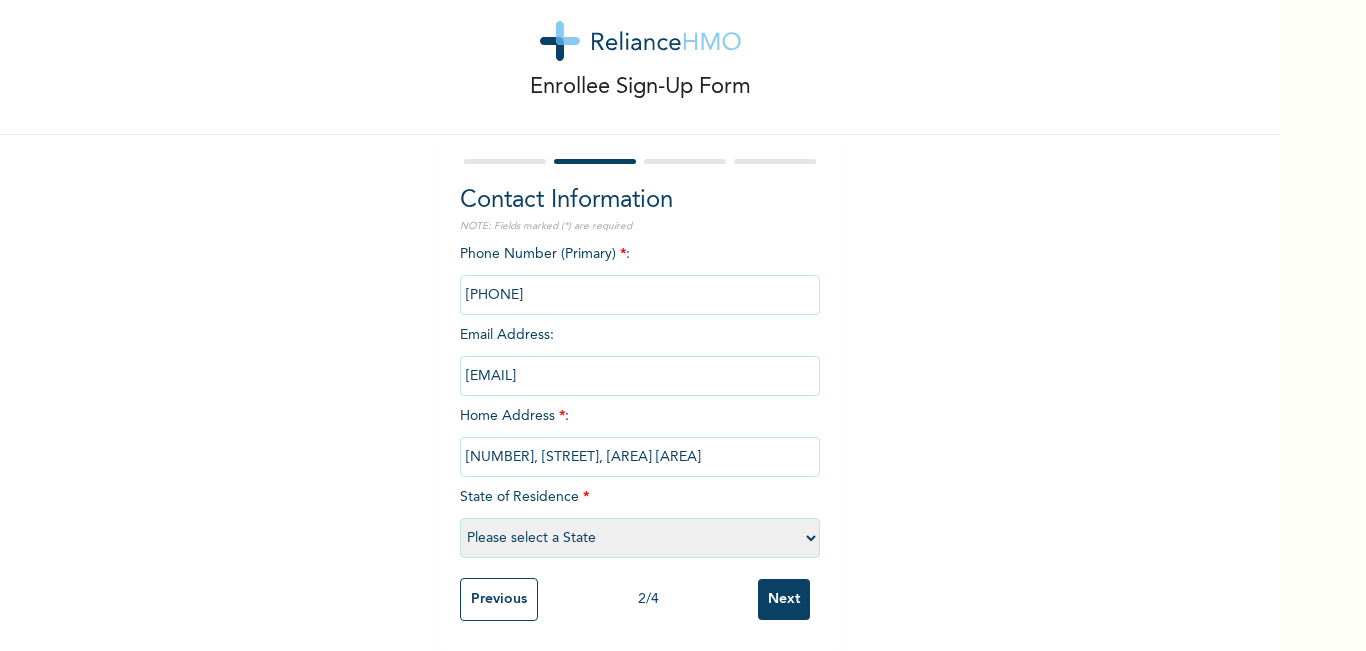 type on "[NUMBER], [STREET], [AREA] [AREA]" 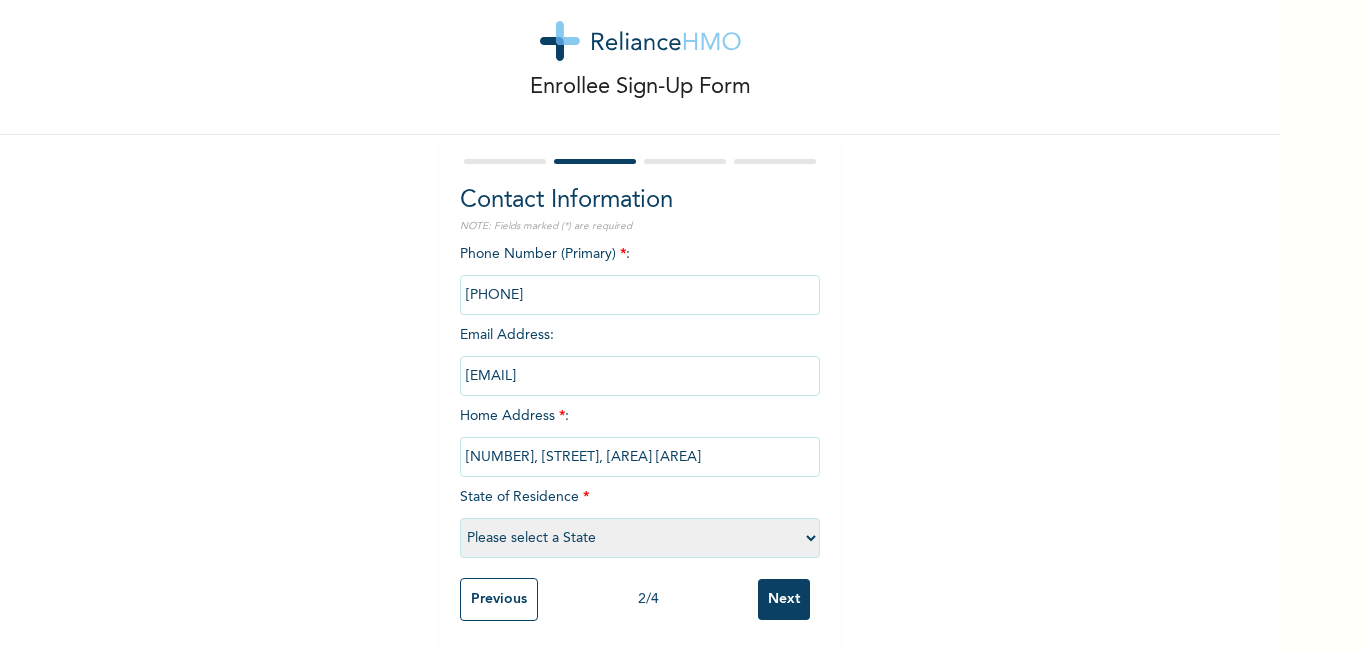 click on "Please select a State Abia Abuja (FCT) Adamawa Akwa Ibom Anambra Bauchi Bayelsa Benue Borno Cross River Delta Ebonyi Edo Ekiti Enugu Gombe Imo Jigawa Kaduna Kano Katsina Kebbi Kogi Kwara Lagos Nasarawa Niger Ogun Ondo Osun Oyo Plateau Rivers Sokoto Taraba Yobe Zamfara" at bounding box center [640, 538] 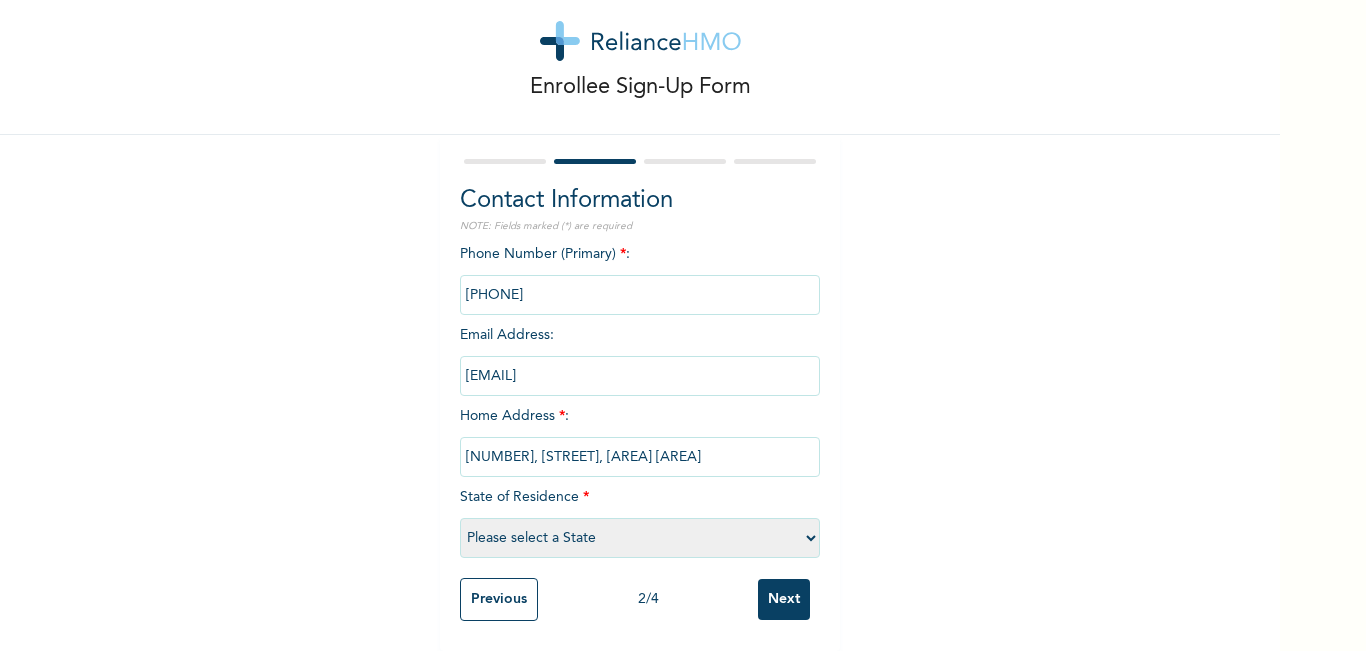 select on "25" 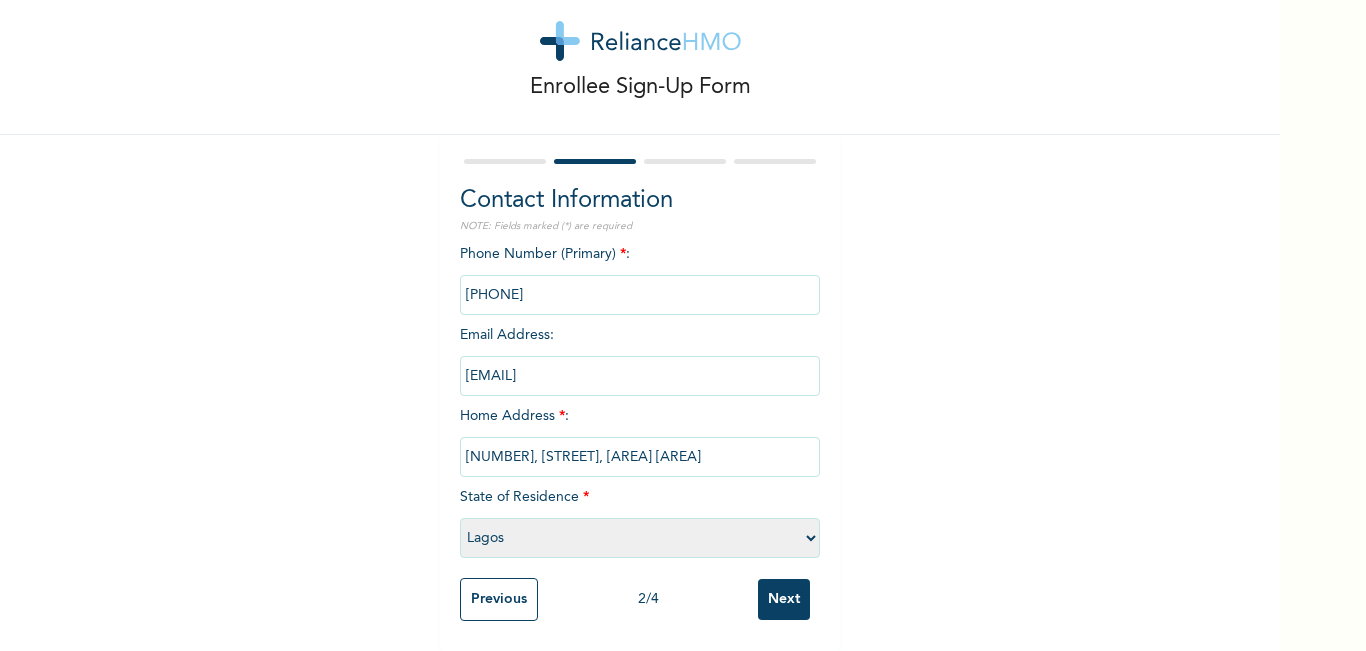 click on "Please select a State Abia Abuja (FCT) Adamawa Akwa Ibom Anambra Bauchi Bayelsa Benue Borno Cross River Delta Ebonyi Edo Ekiti Enugu Gombe Imo Jigawa Kaduna Kano Katsina Kebbi Kogi Kwara Lagos Nasarawa Niger Ogun Ondo Osun Oyo Plateau Rivers Sokoto Taraba Yobe Zamfara" at bounding box center [640, 538] 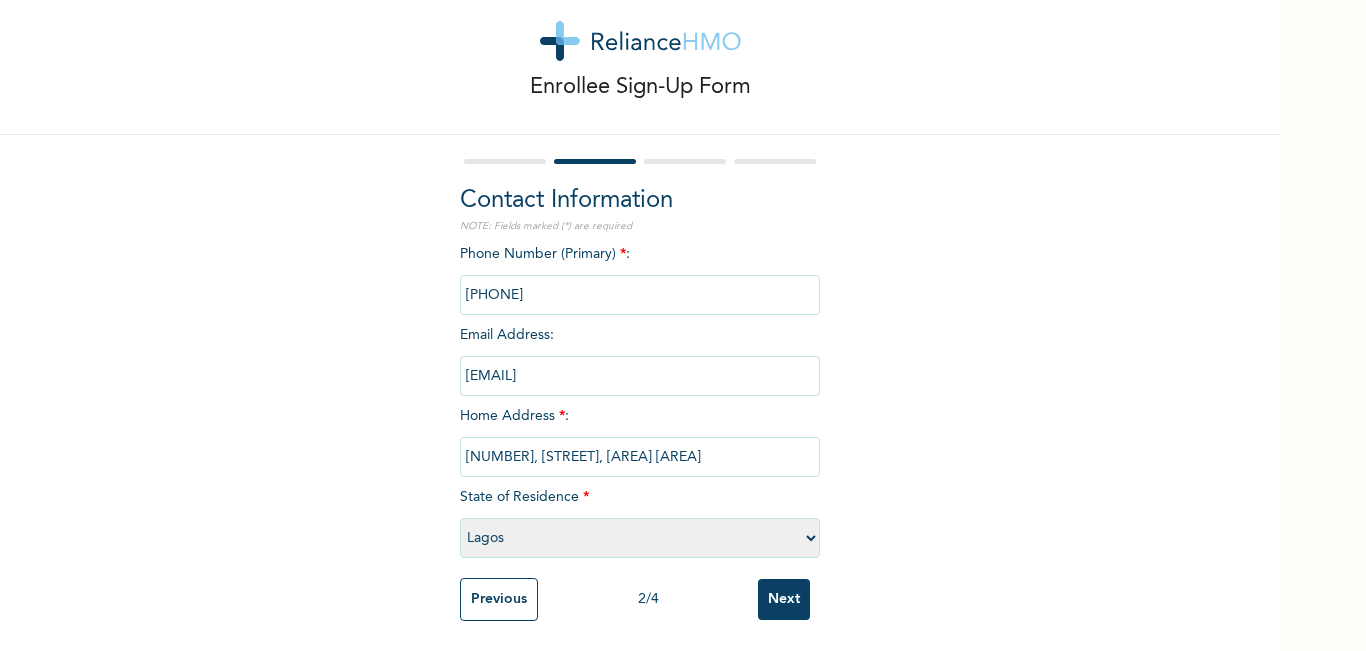 scroll, scrollTop: 54, scrollLeft: 0, axis: vertical 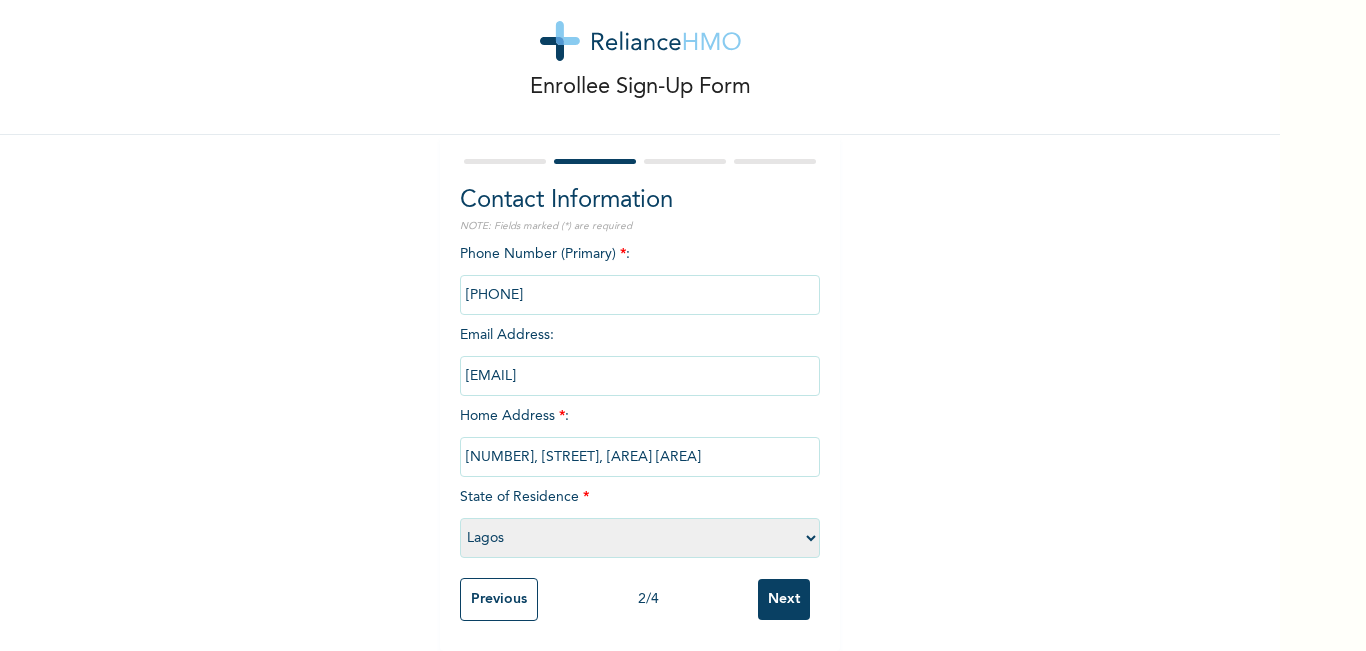 click on "Next" at bounding box center (784, 599) 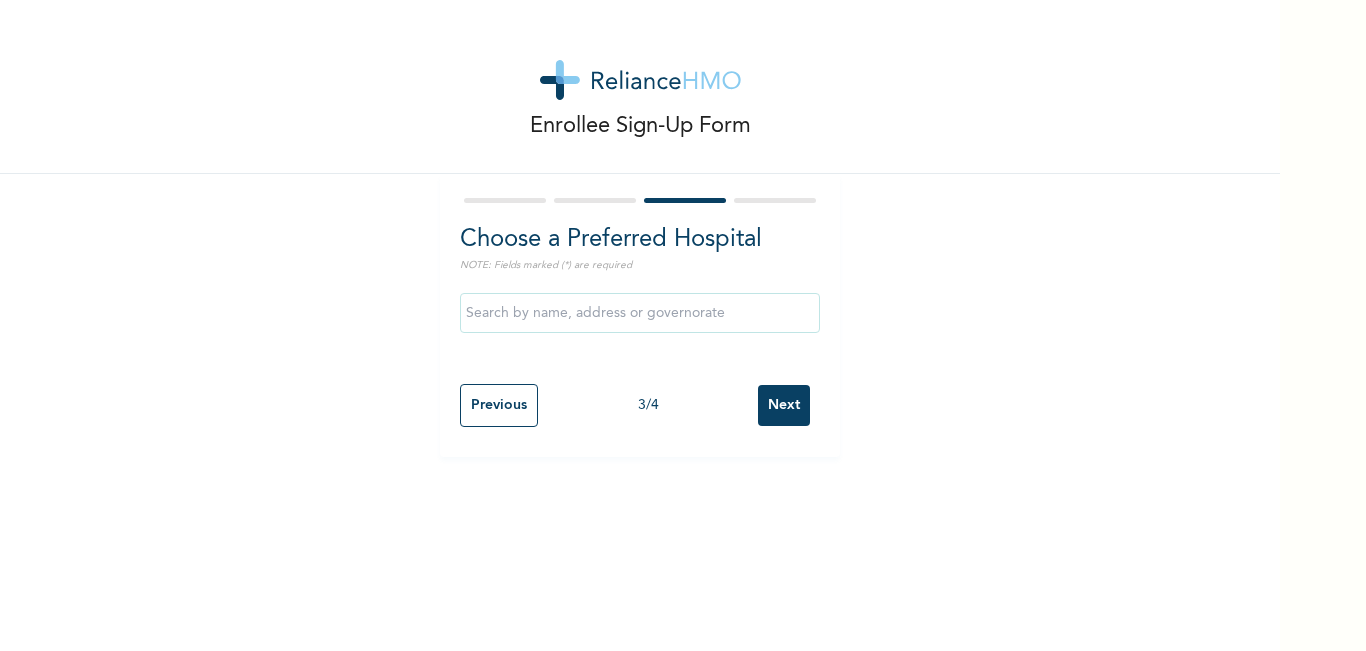 scroll, scrollTop: 0, scrollLeft: 0, axis: both 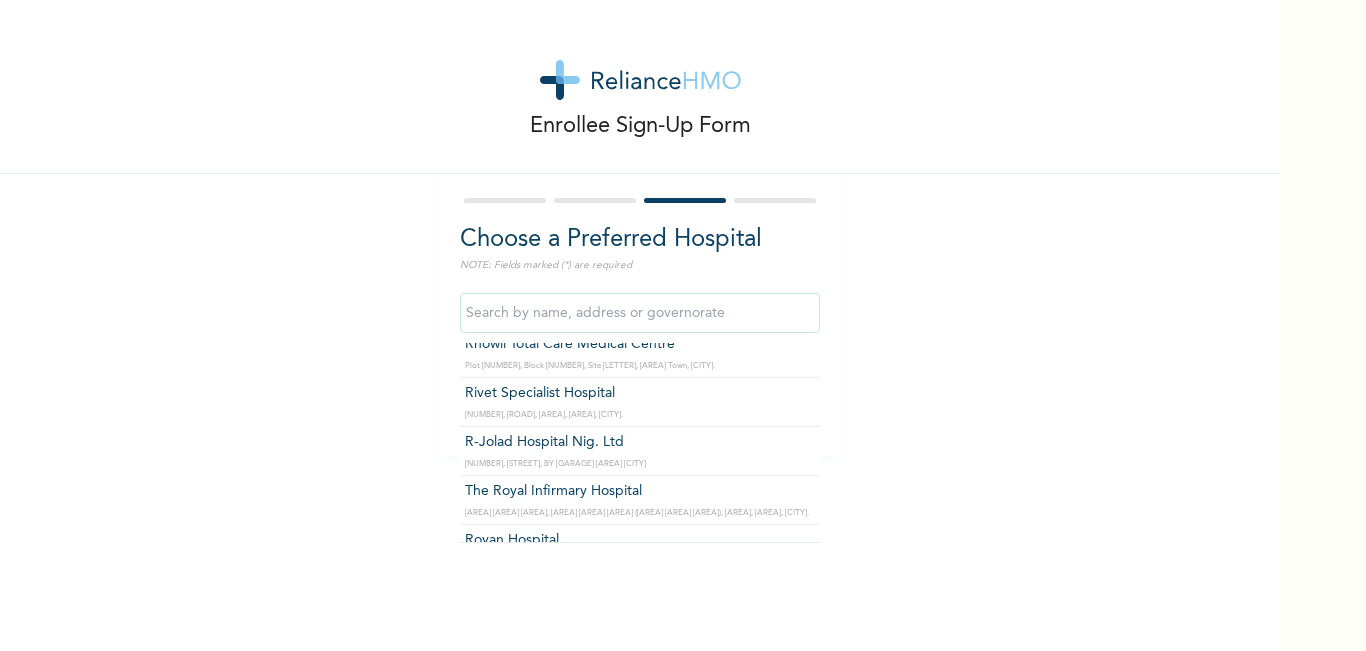 click at bounding box center [640, 313] 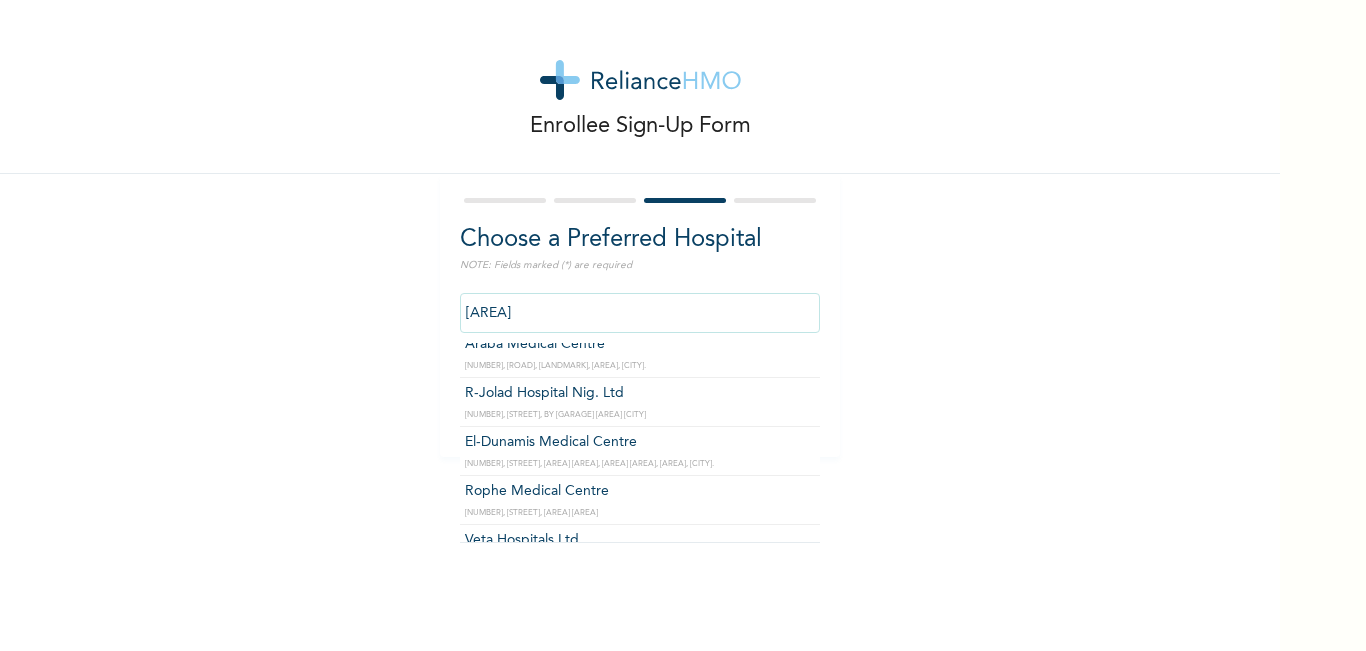 scroll, scrollTop: 0, scrollLeft: 0, axis: both 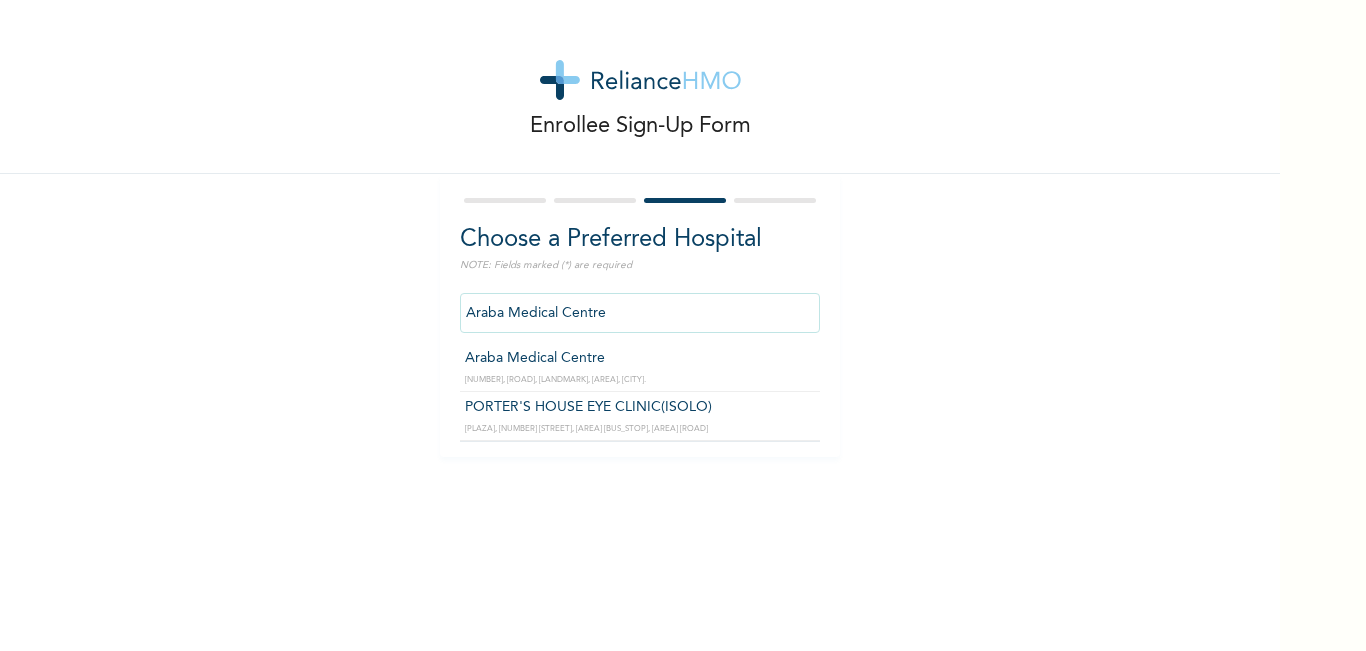 click on "Araba Medical Centre" at bounding box center [640, 313] 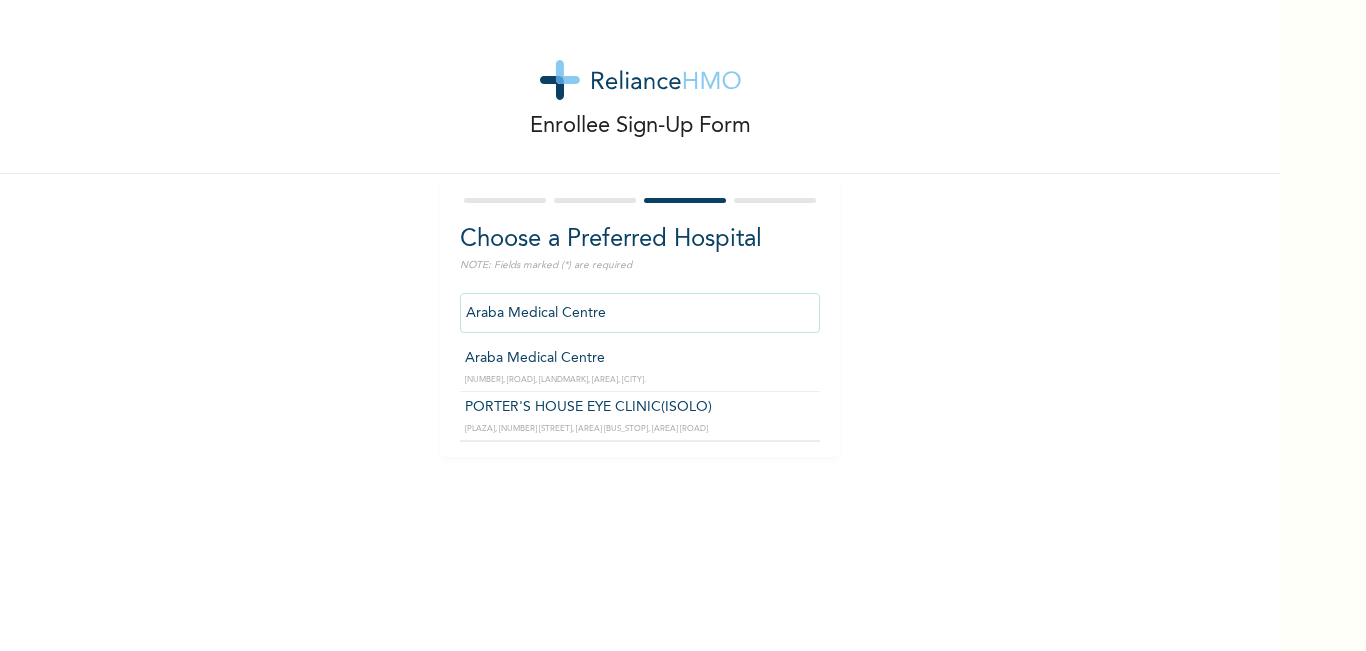 click on "Araba Medical Centre" at bounding box center [640, 313] 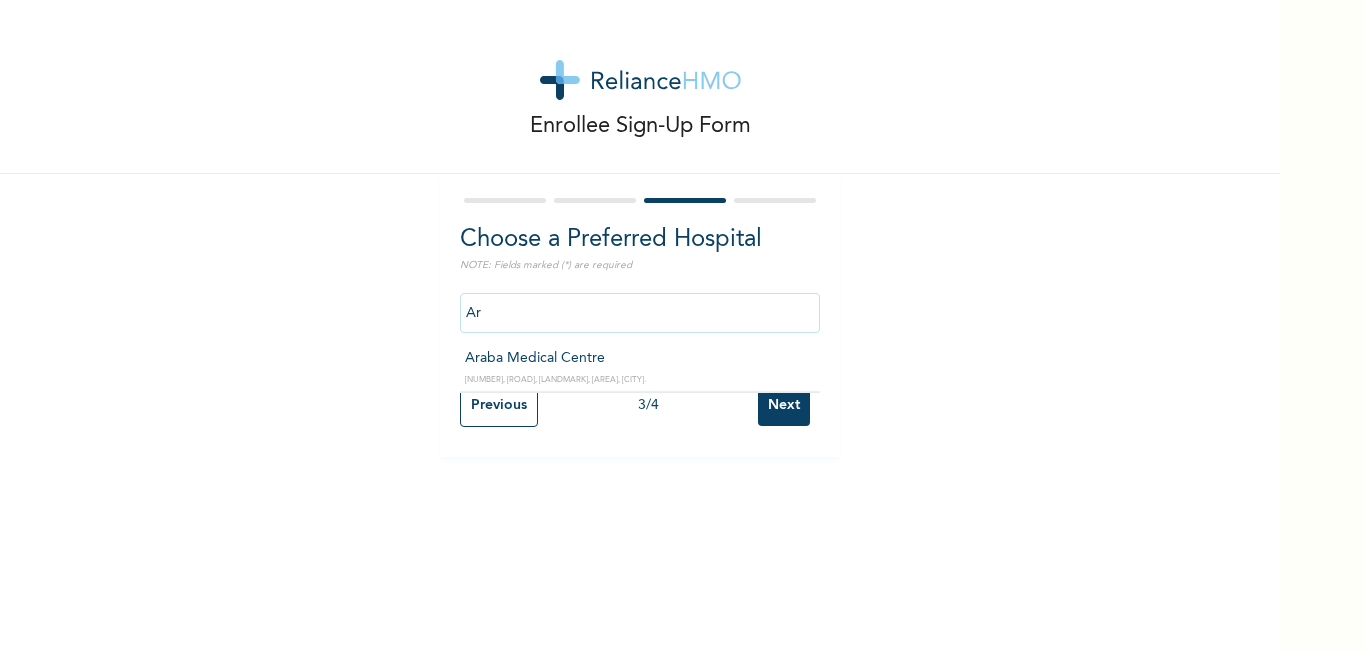 type on "A" 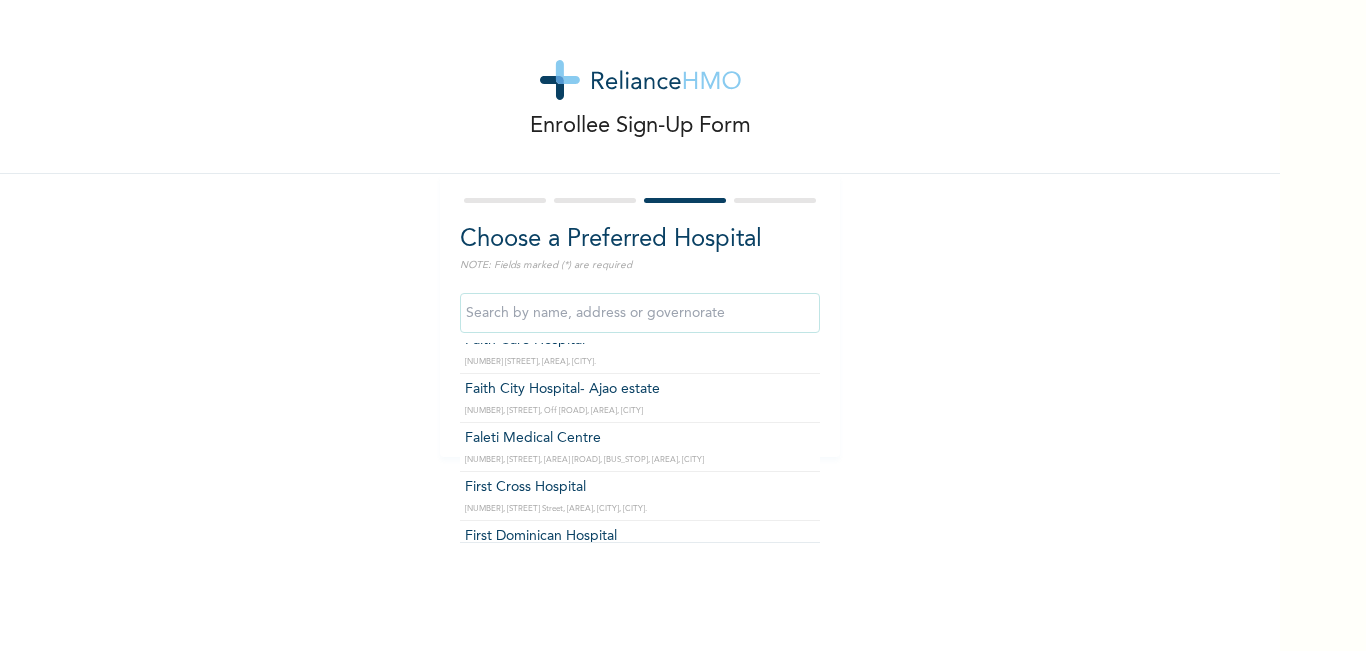 scroll, scrollTop: 1000, scrollLeft: 0, axis: vertical 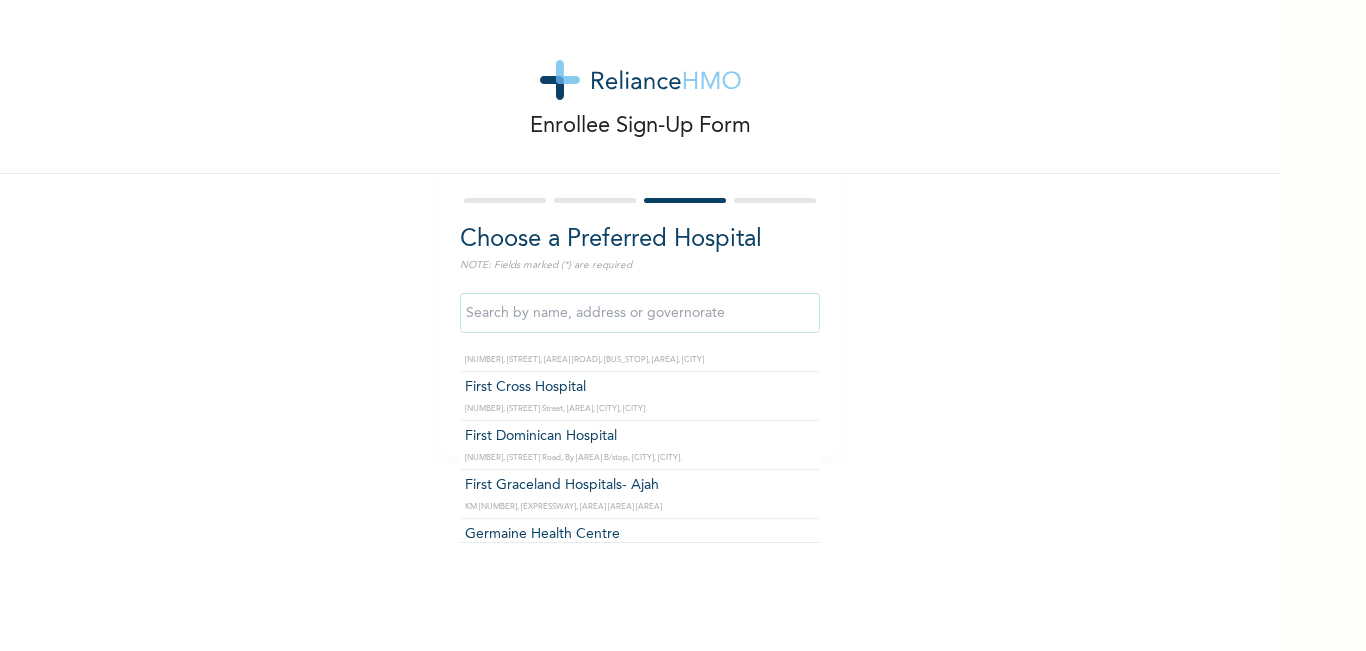 click at bounding box center [640, 313] 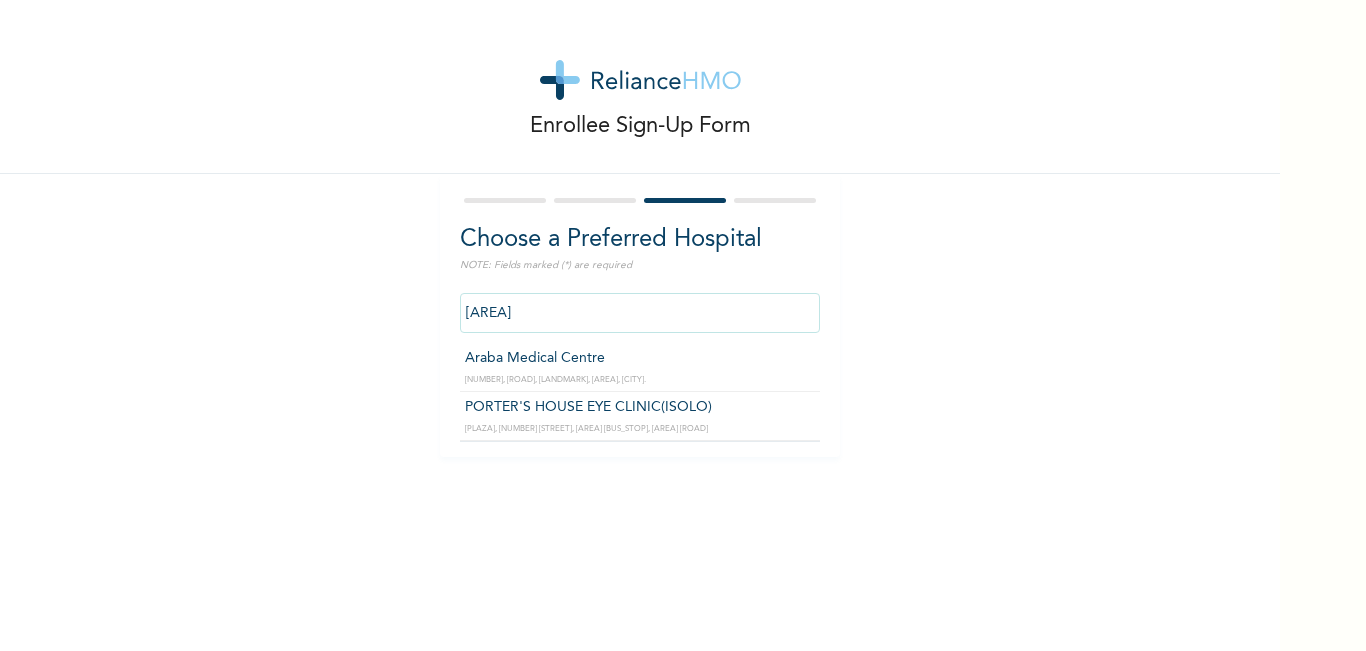 scroll, scrollTop: 0, scrollLeft: 0, axis: both 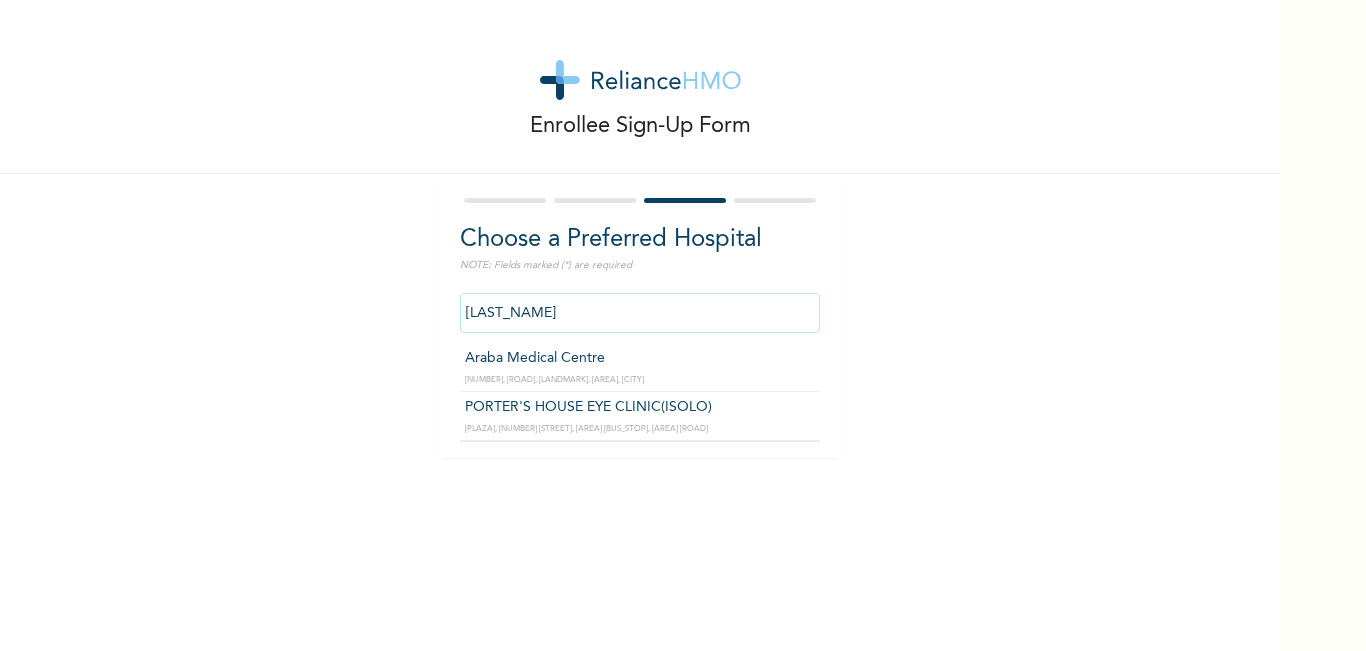 type on "Araba Medical Centre" 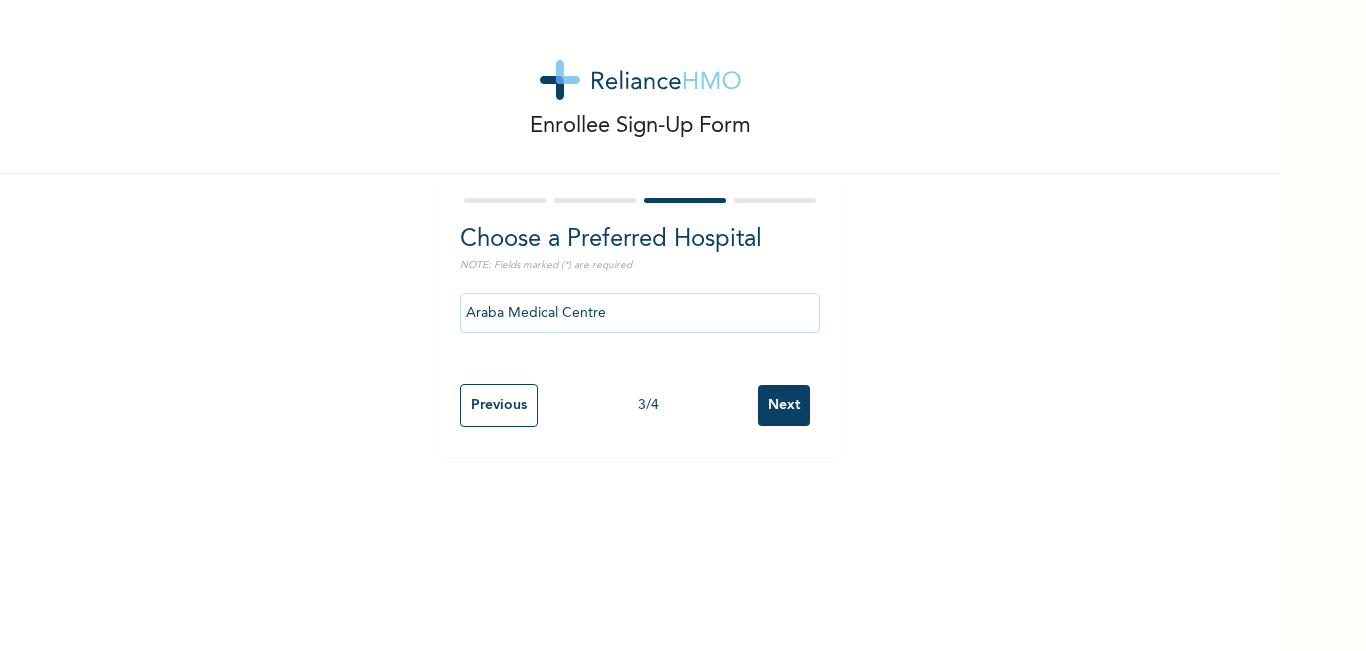 click on "Next" at bounding box center [784, 405] 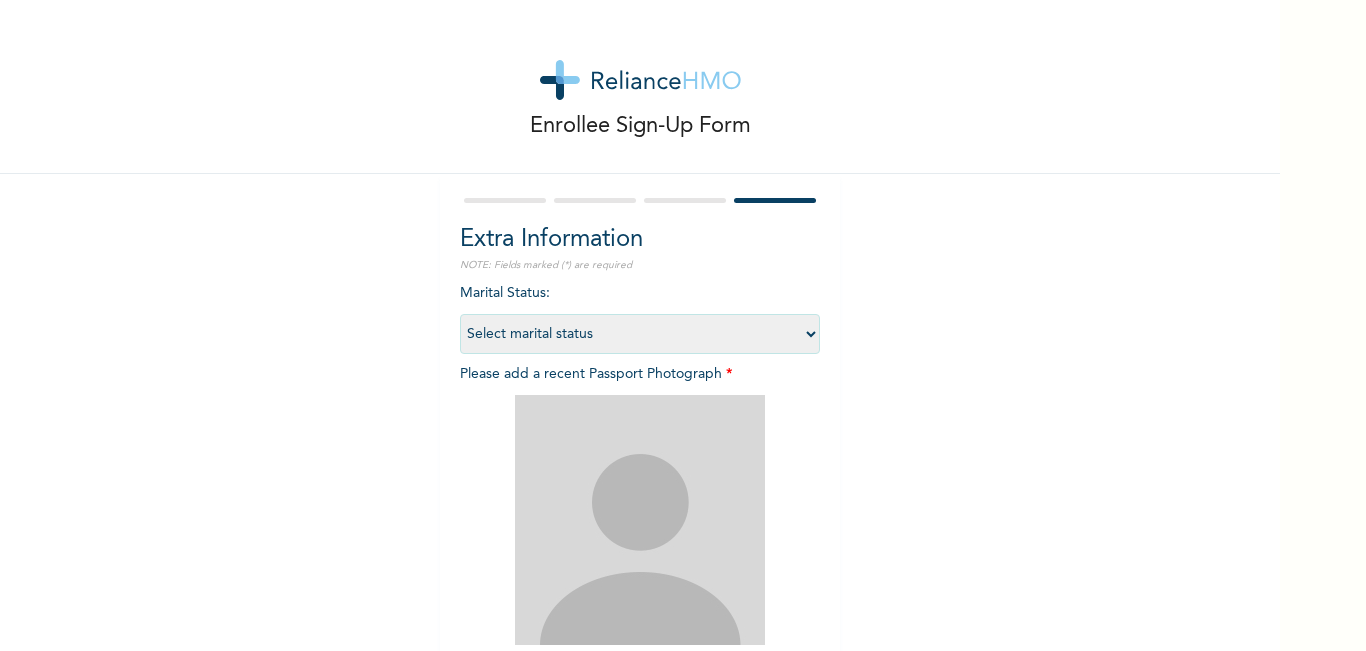click on "Select marital status Single Married Divorced Widow/Widower" at bounding box center [640, 334] 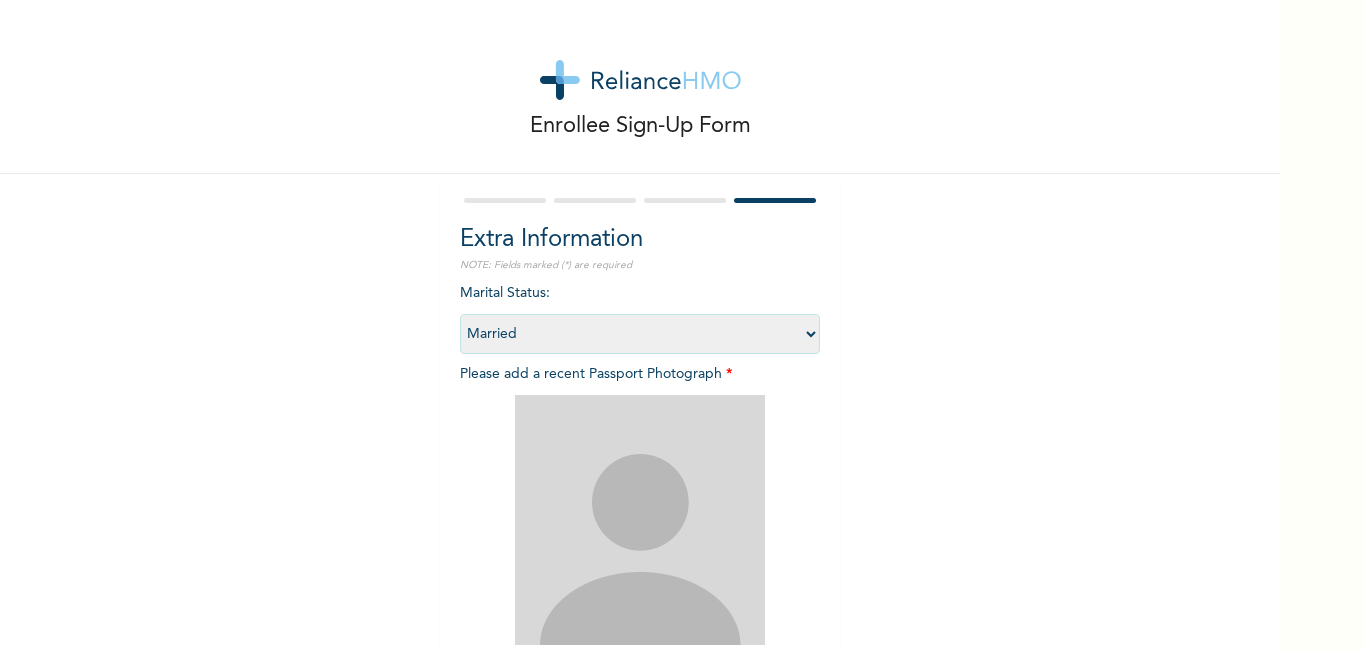 click on "Select marital status Single Married Divorced Widow/Widower" at bounding box center (640, 334) 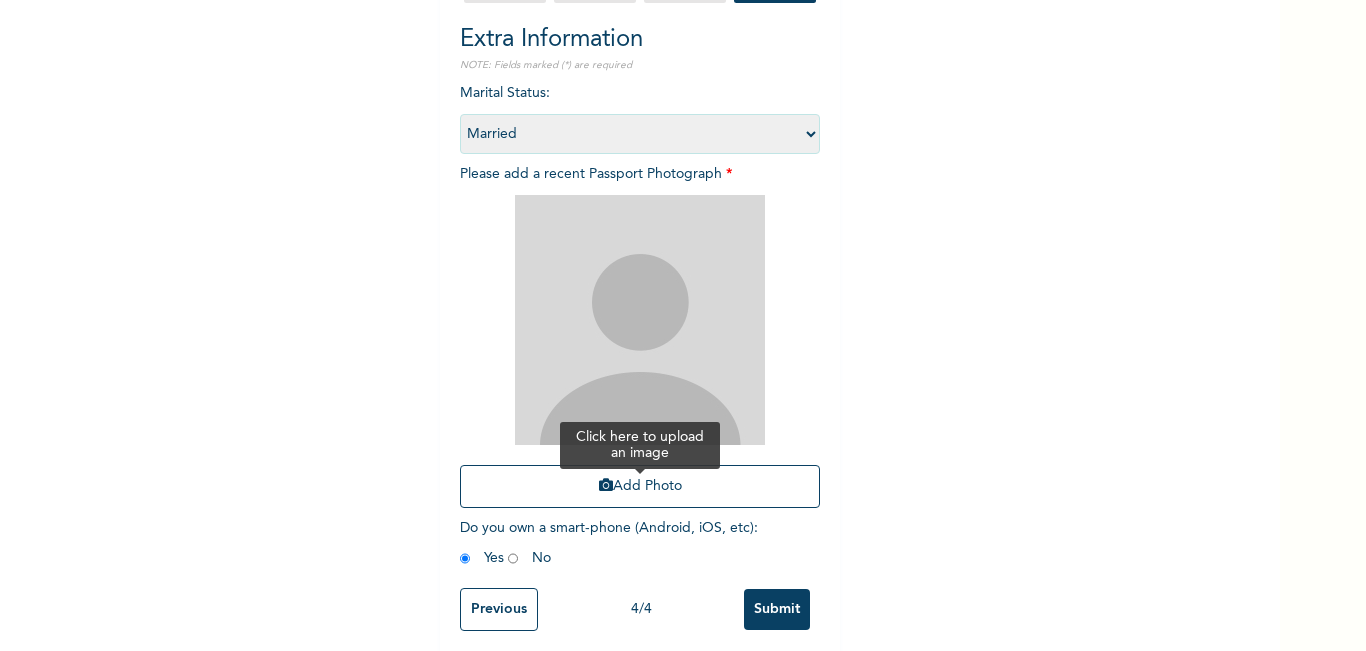 scroll, scrollTop: 225, scrollLeft: 0, axis: vertical 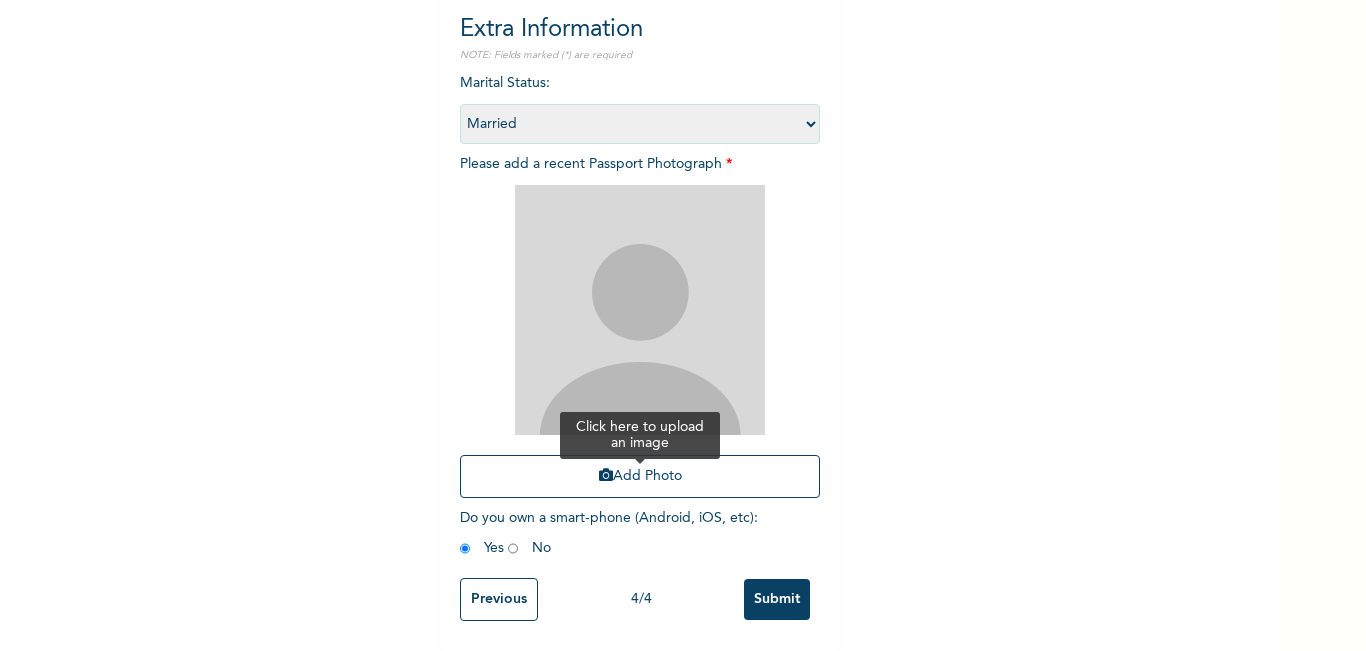 click on "Add Photo" at bounding box center (640, 476) 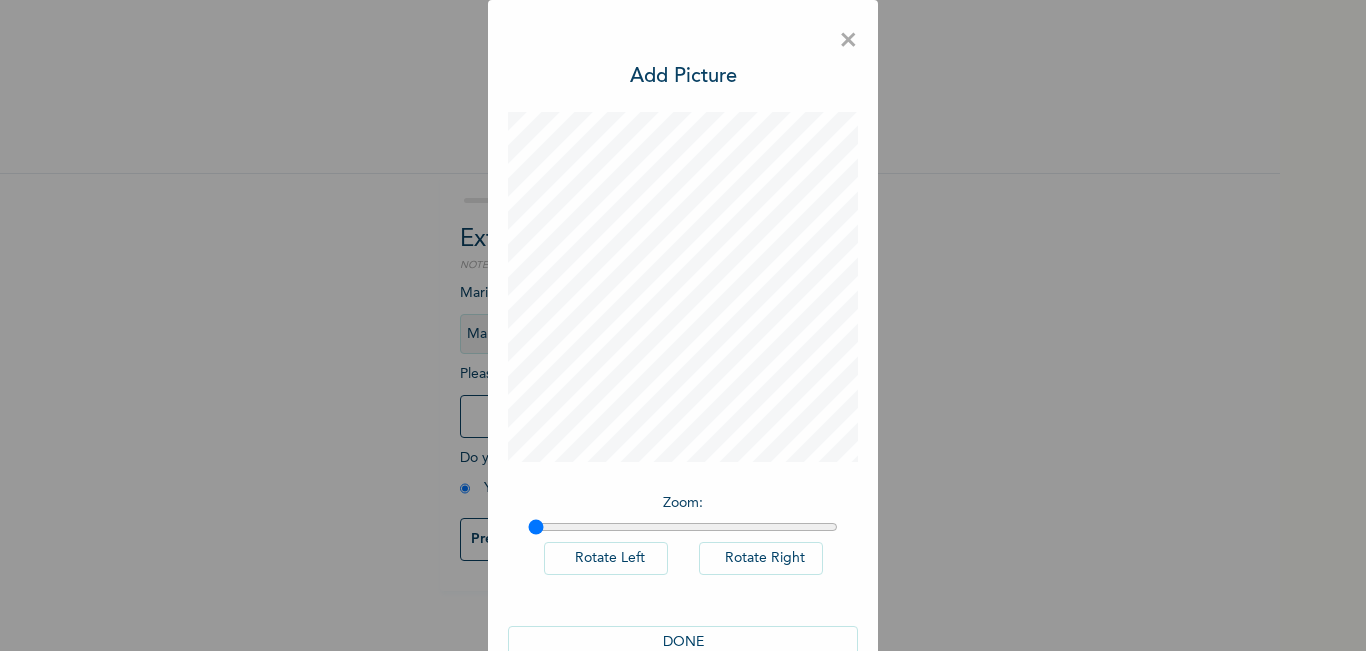 scroll, scrollTop: 0, scrollLeft: 0, axis: both 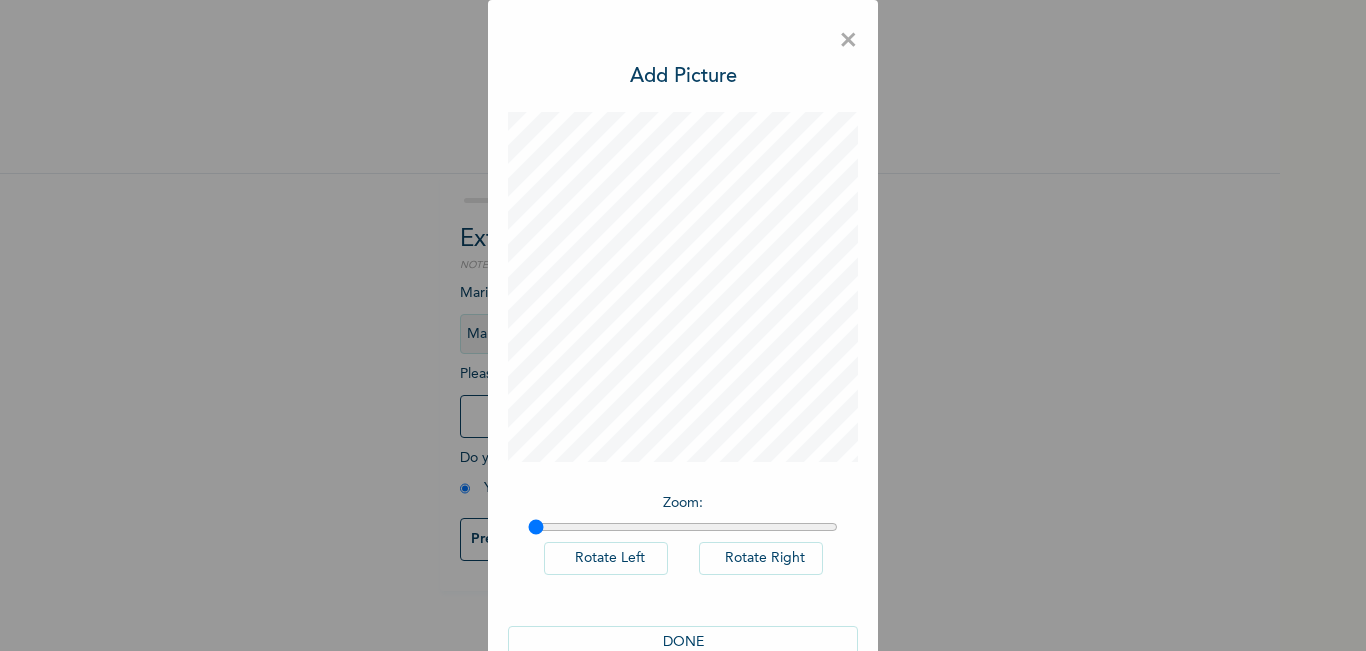 click on "DONE" at bounding box center (683, 642) 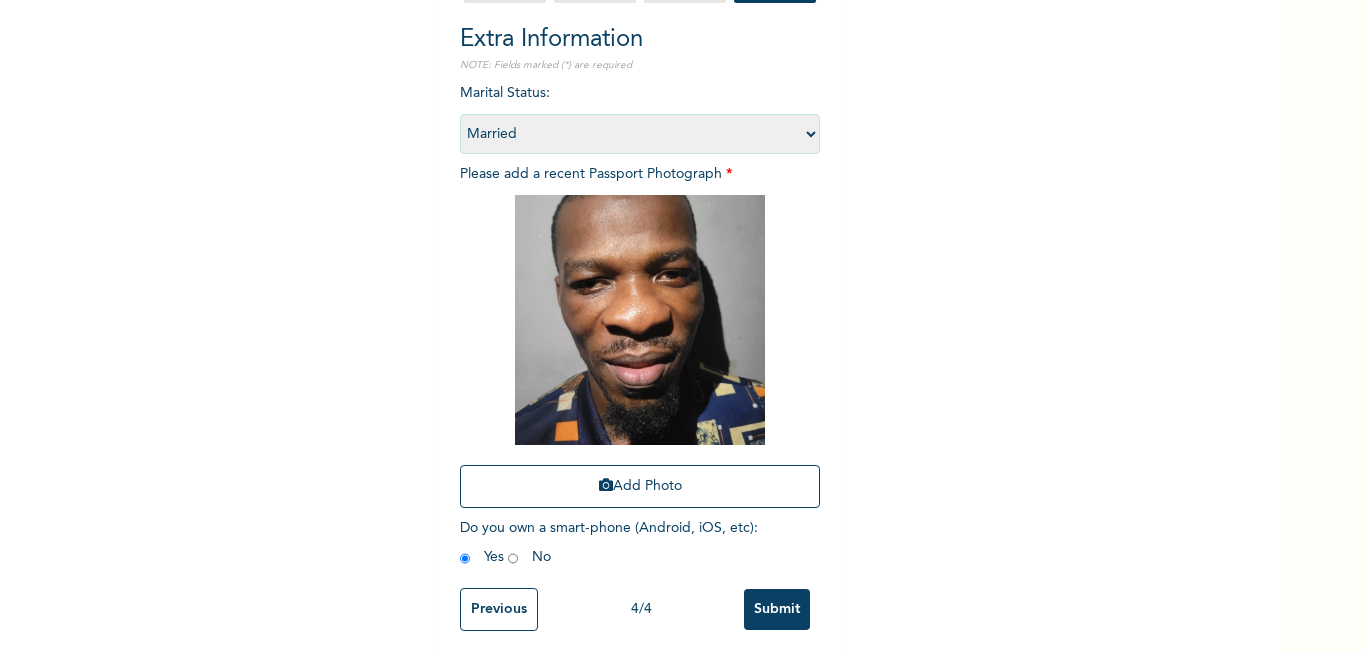 scroll, scrollTop: 225, scrollLeft: 0, axis: vertical 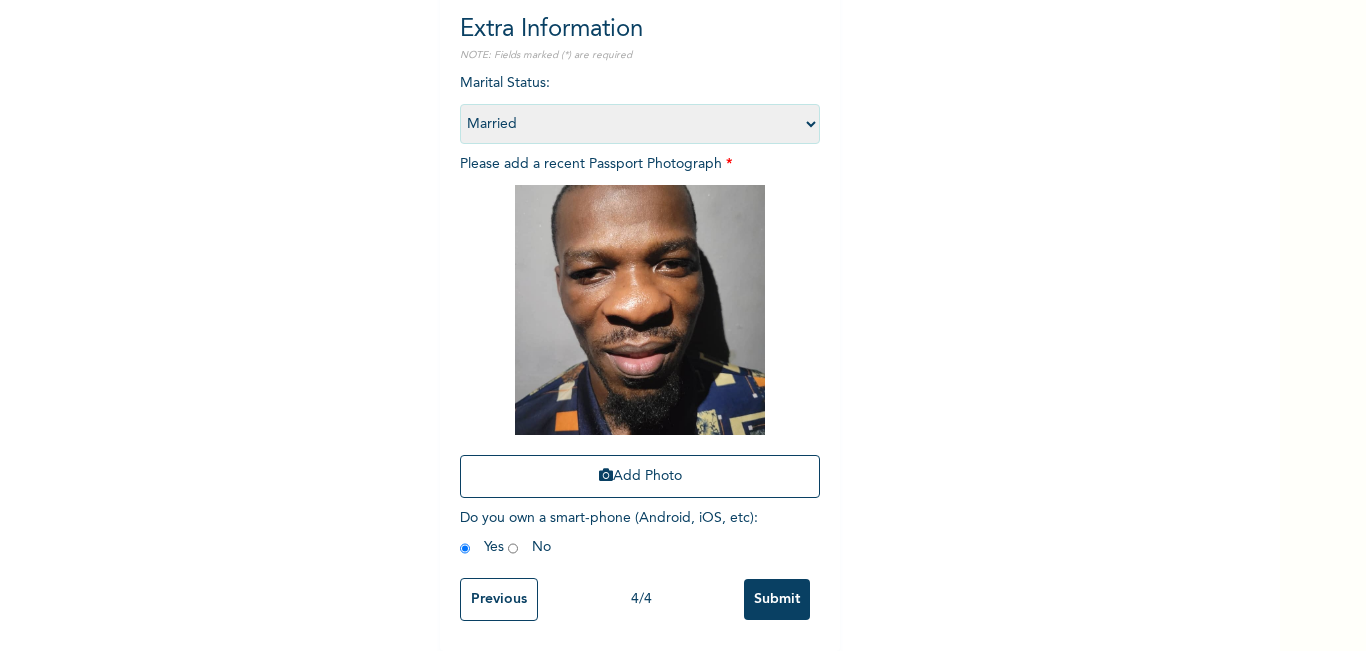 click on "Submit" at bounding box center [777, 599] 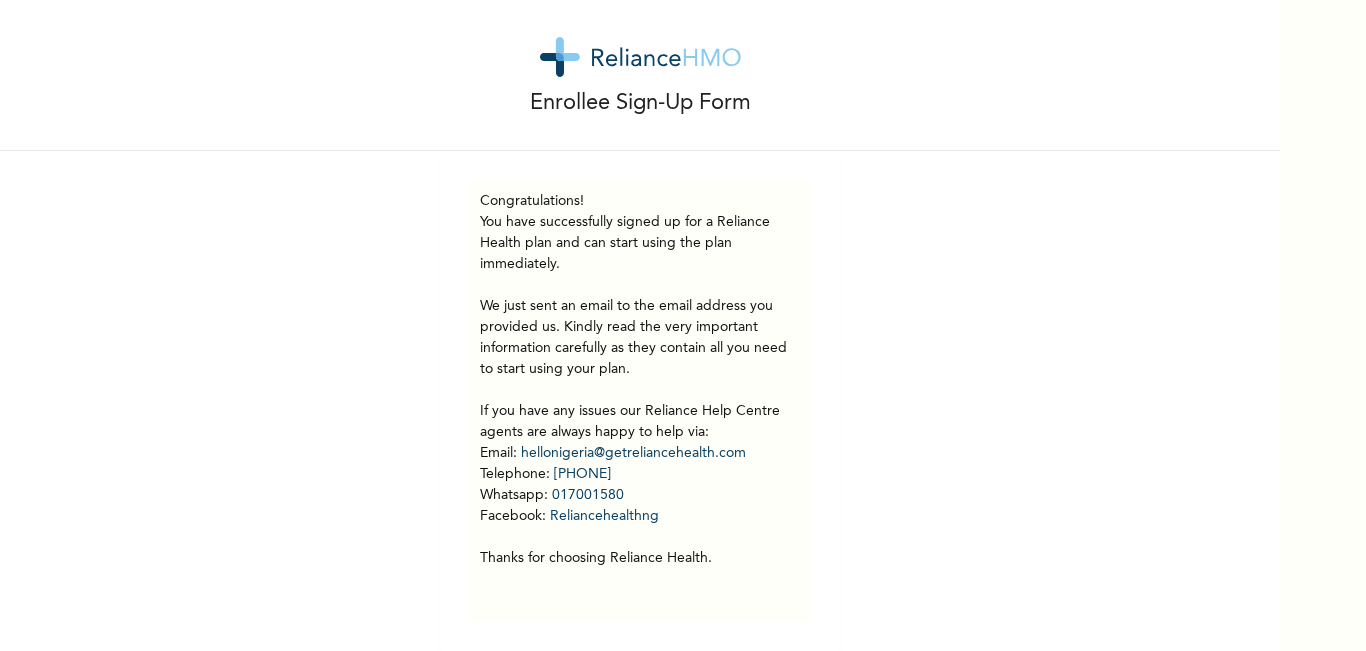 scroll, scrollTop: 38, scrollLeft: 0, axis: vertical 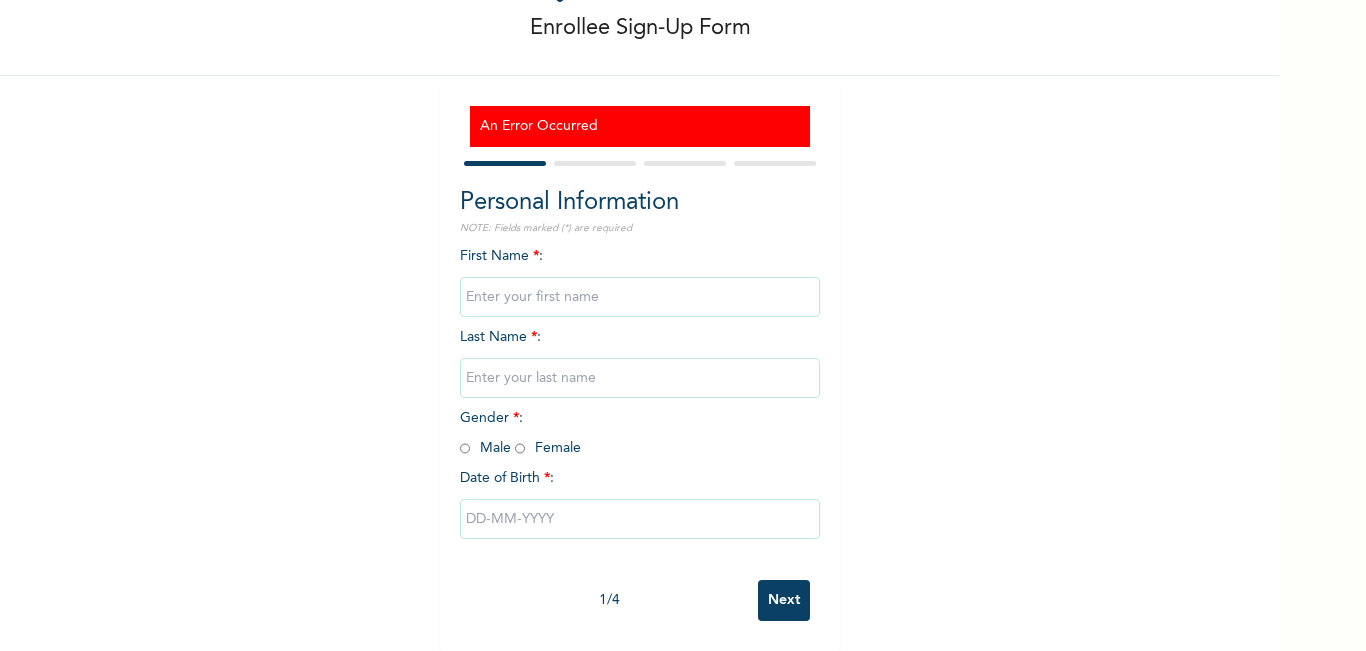 click at bounding box center (640, 297) 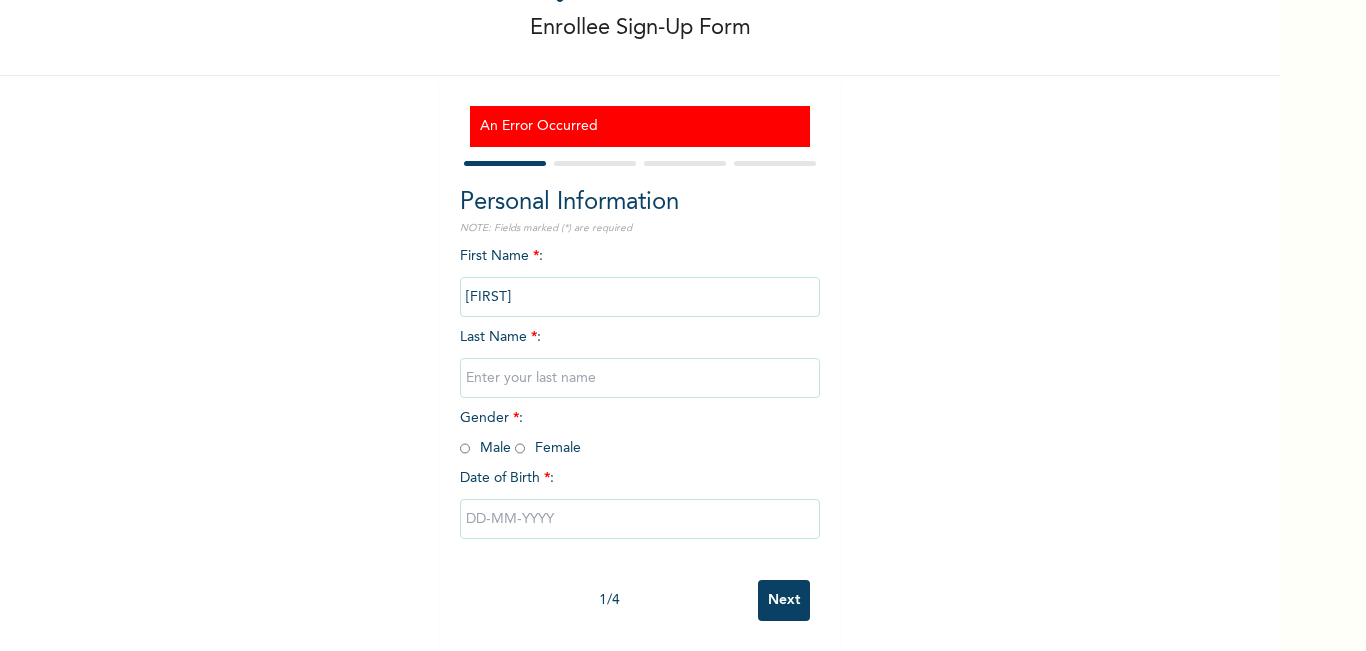 type on "[FIRST]" 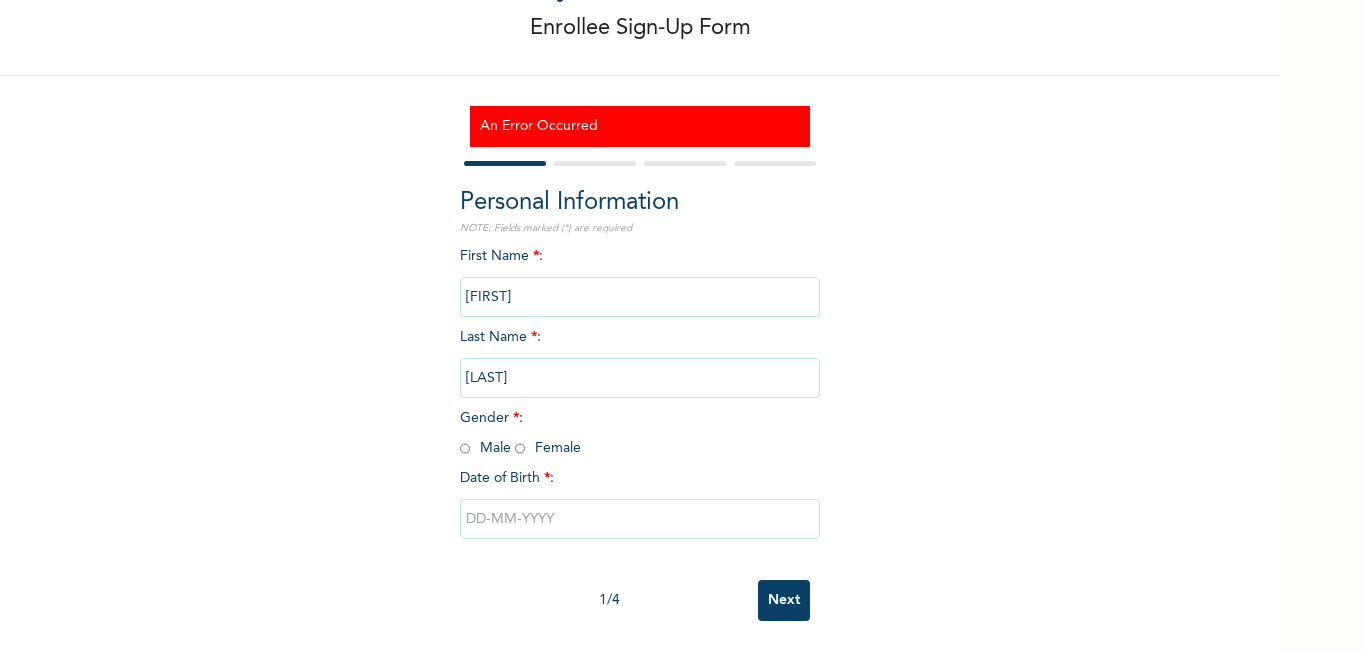 click on "Gender   * : Male   Female" at bounding box center (520, 433) 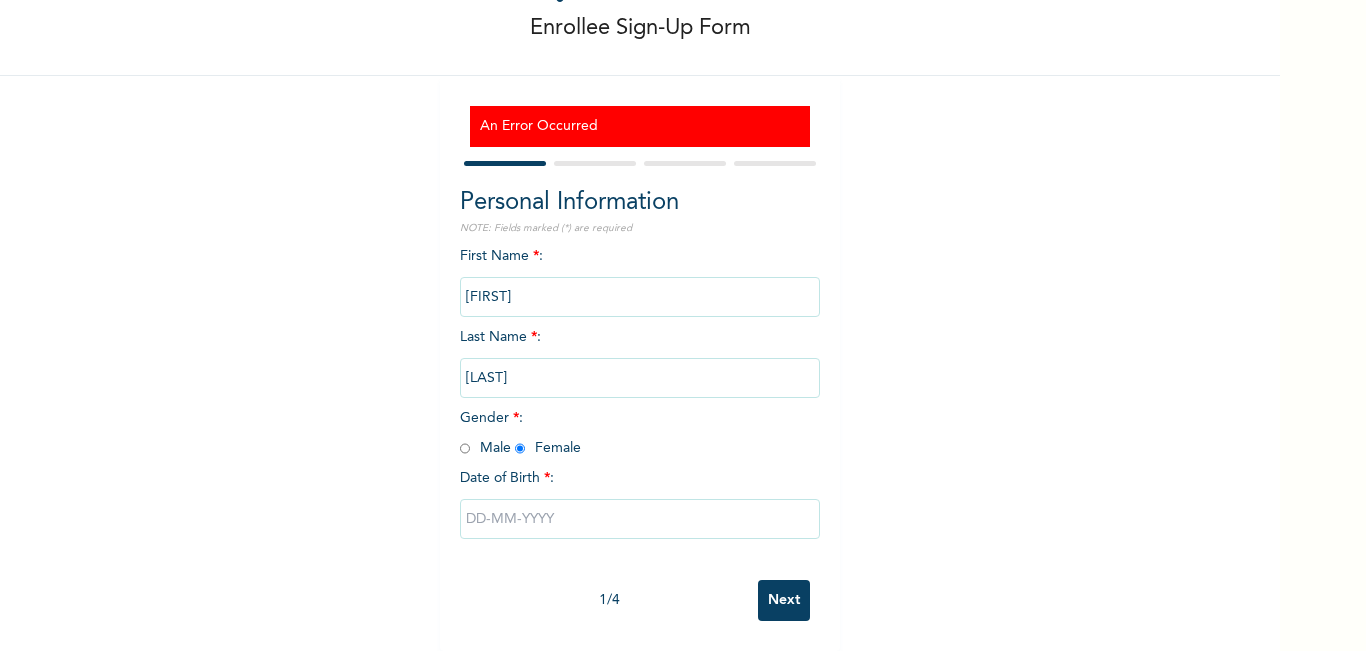 click at bounding box center (640, 519) 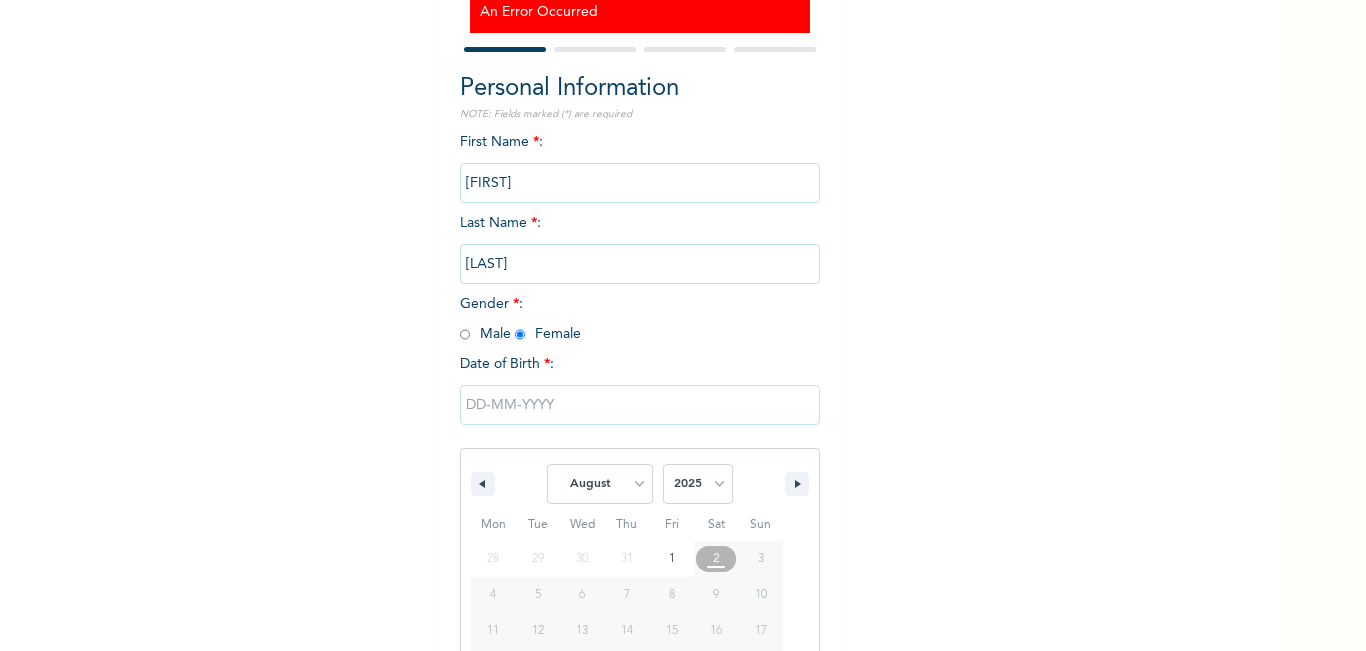scroll, scrollTop: 319, scrollLeft: 0, axis: vertical 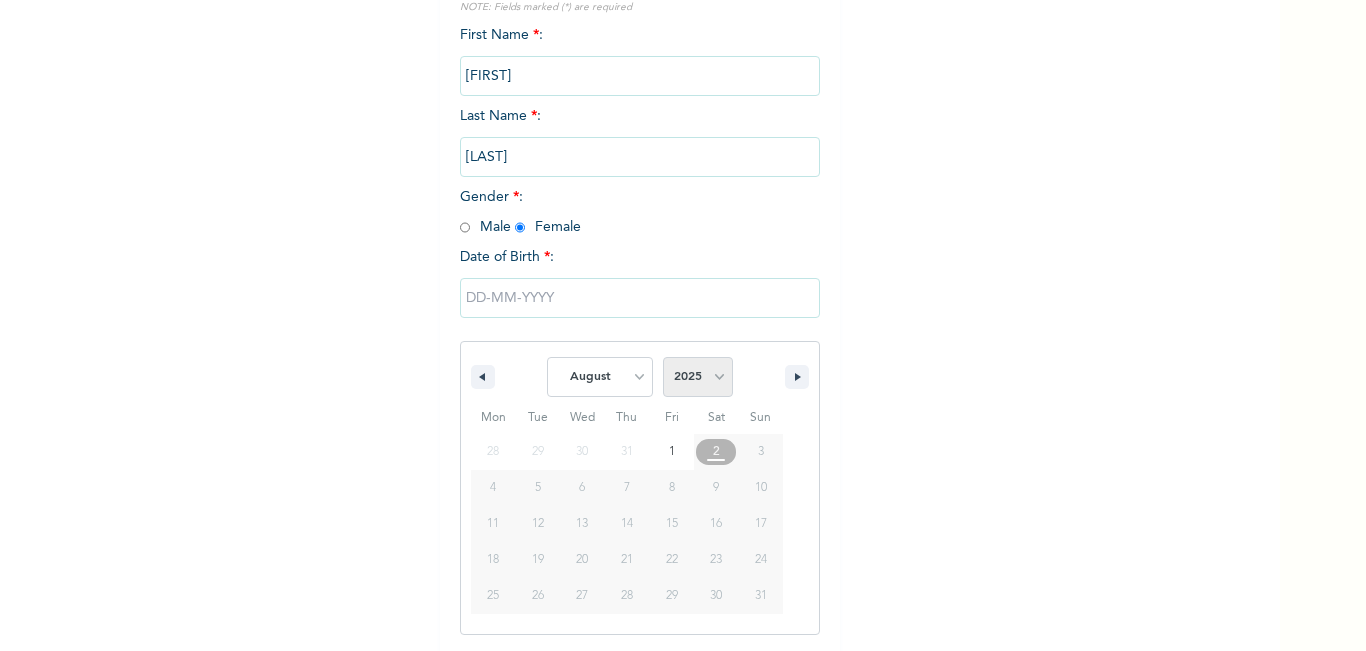 click on "2025 2024 2023 2022 2021 2020 2019 2018 2017 2016 2015 2014 2013 2012 2011 2010 2009 2008 2007 2006 2005 2004 2003 2002 2001 2000 1999 1998 1997 1996 1995 1994 1993 1992 1991 1990 1989 1988 1987 1986 1985 1984 1983 1982 1981 1980 1979 1978 1977 1976 1975 1974 1973 1972 1971 1970 1969 1968 1967 1966 1965 1964 1963 1962 1961 1960 1959 1958 1957 1956 1955 1954 1953 1952 1951 1950 1949 1948 1947 1946 1945 1944 1943 1942 1941 1940 1939 1938 1937 1936 1935 1934 1933 1932 1931 1930 1929 1928 1927 1926 1925 1924 1923 1922 1921 1920 1919 1918 1917 1916 1915 1914 1913 1912 1911 1910 1909 1908 1907 1906 1905" at bounding box center [698, 377] 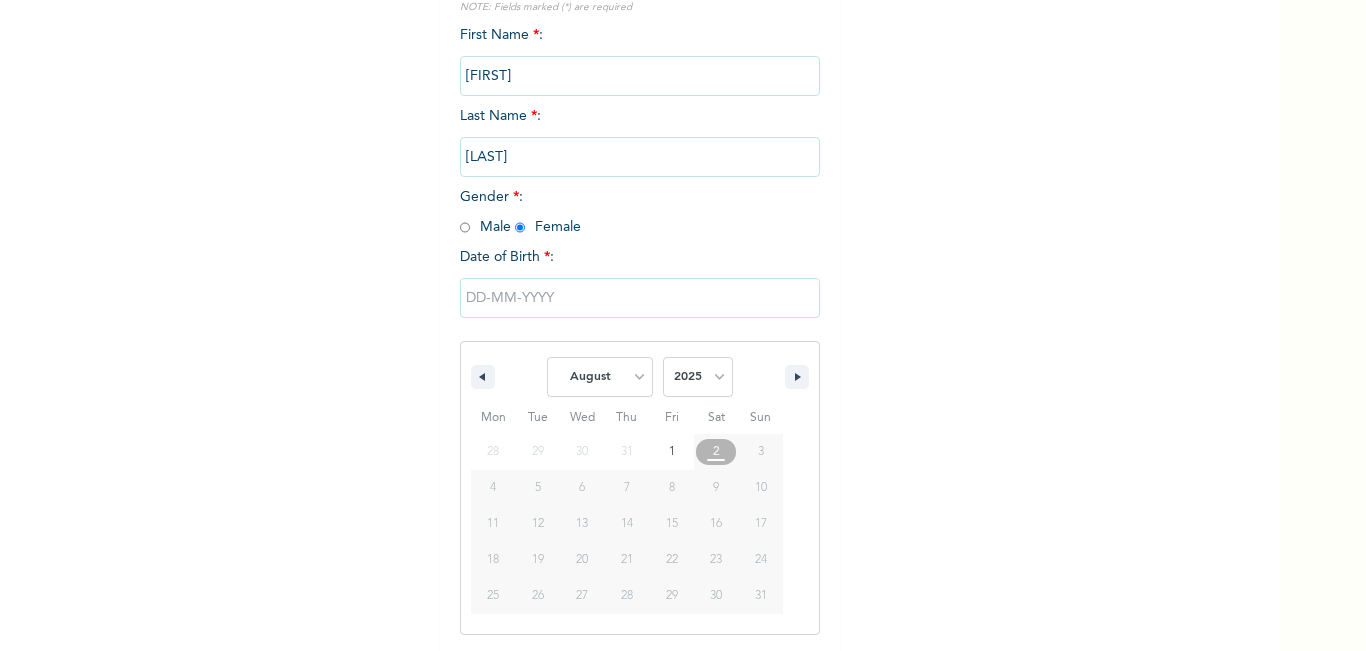 select on "1997" 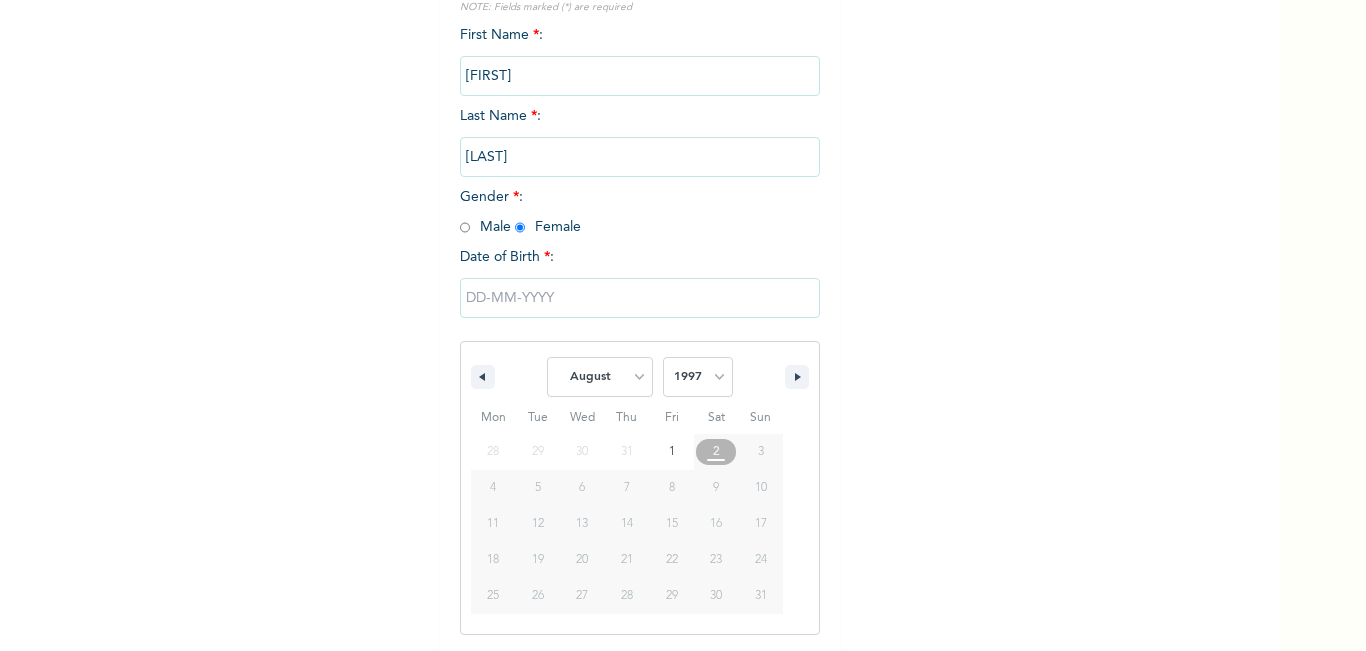 click on "2025 2024 2023 2022 2021 2020 2019 2018 2017 2016 2015 2014 2013 2012 2011 2010 2009 2008 2007 2006 2005 2004 2003 2002 2001 2000 1999 1998 1997 1996 1995 1994 1993 1992 1991 1990 1989 1988 1987 1986 1985 1984 1983 1982 1981 1980 1979 1978 1977 1976 1975 1974 1973 1972 1971 1970 1969 1968 1967 1966 1965 1964 1963 1962 1961 1960 1959 1958 1957 1956 1955 1954 1953 1952 1951 1950 1949 1948 1947 1946 1945 1944 1943 1942 1941 1940 1939 1938 1937 1936 1935 1934 1933 1932 1931 1930 1929 1928 1927 1926 1925 1924 1923 1922 1921 1920 1919 1918 1917 1916 1915 1914 1913 1912 1911 1910 1909 1908 1907 1906 1905" at bounding box center [698, 377] 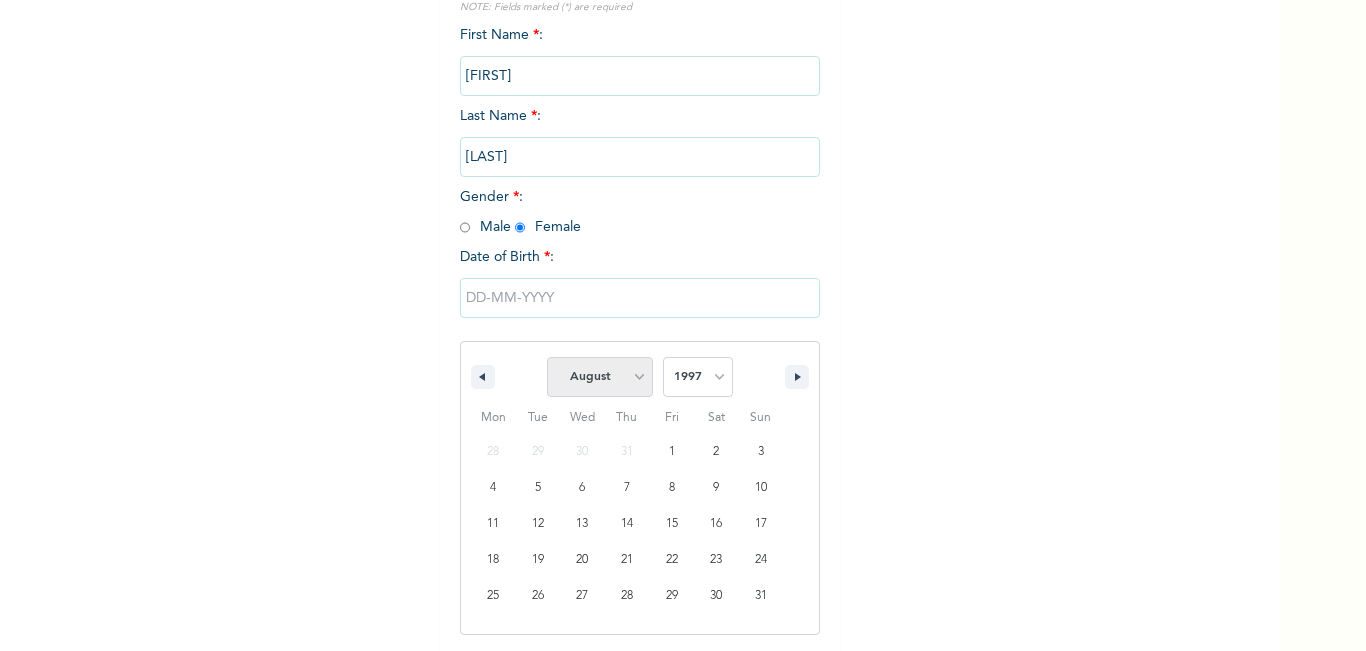 click on "January February March April May June July August September October November December" at bounding box center [600, 377] 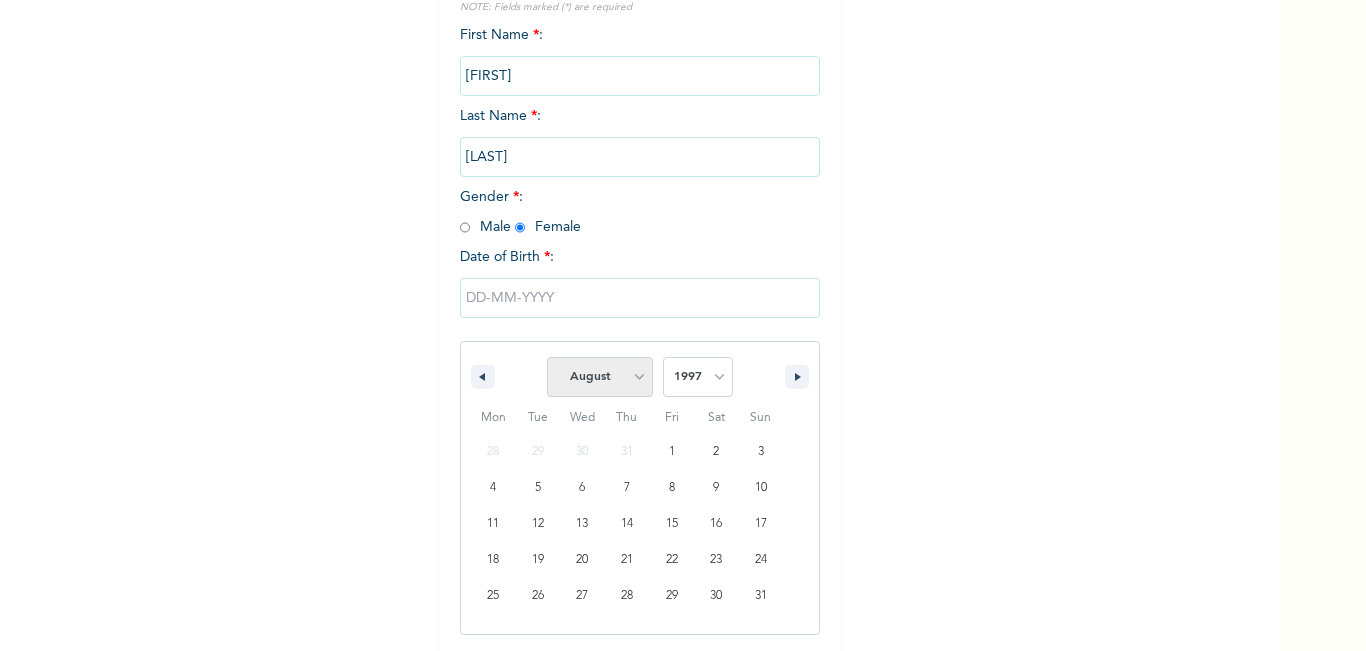 select on "3" 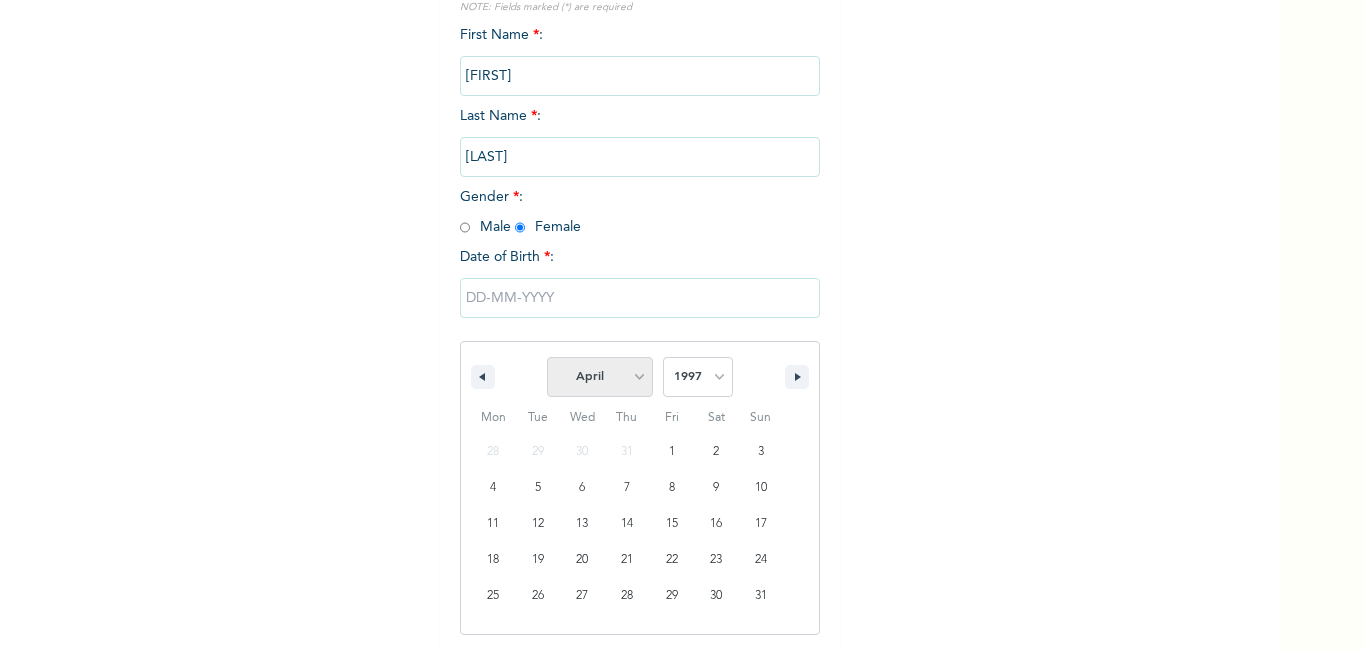 click on "January February March April May June July August September October November December" at bounding box center (600, 377) 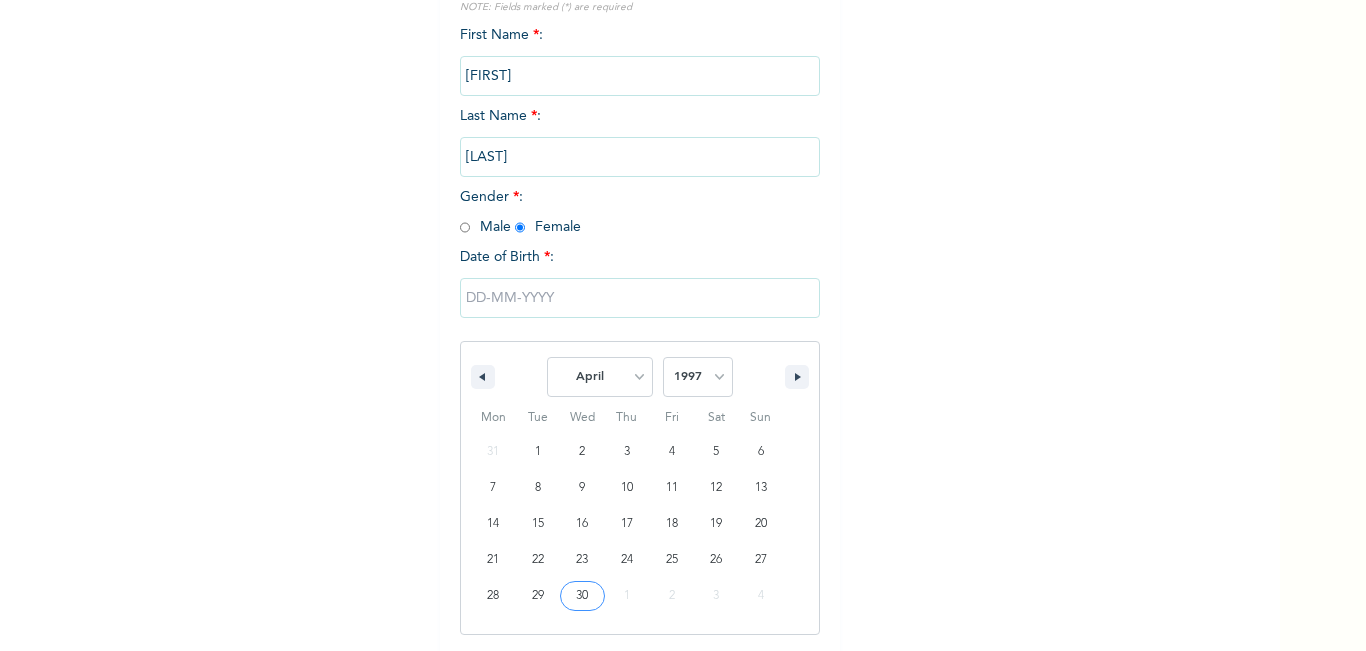 type on "[DATE]" 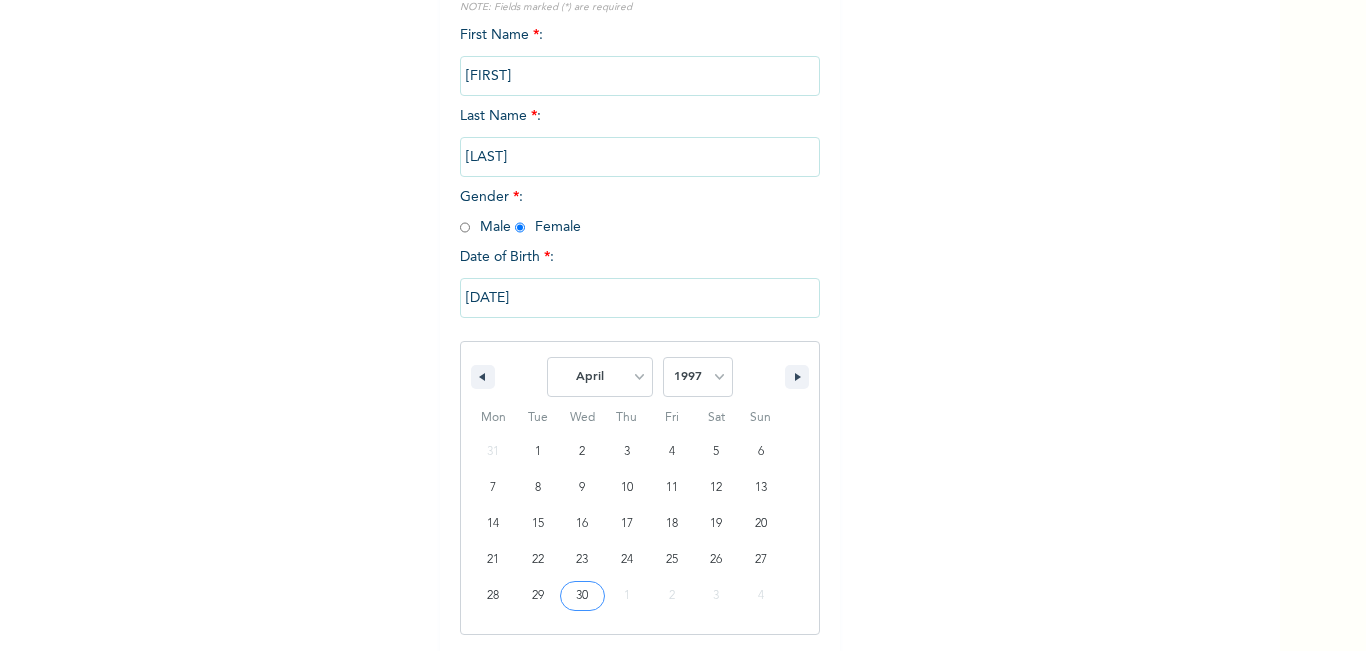 scroll, scrollTop: 113, scrollLeft: 0, axis: vertical 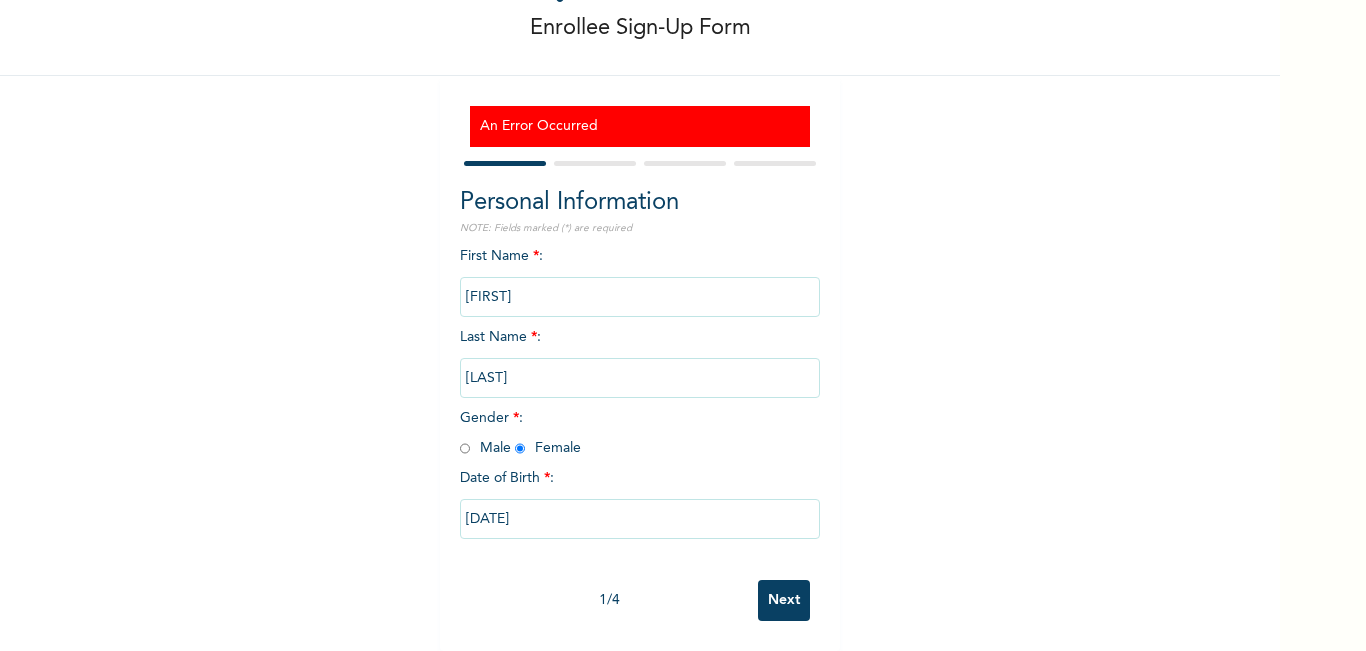 click on "Next" at bounding box center (784, 600) 